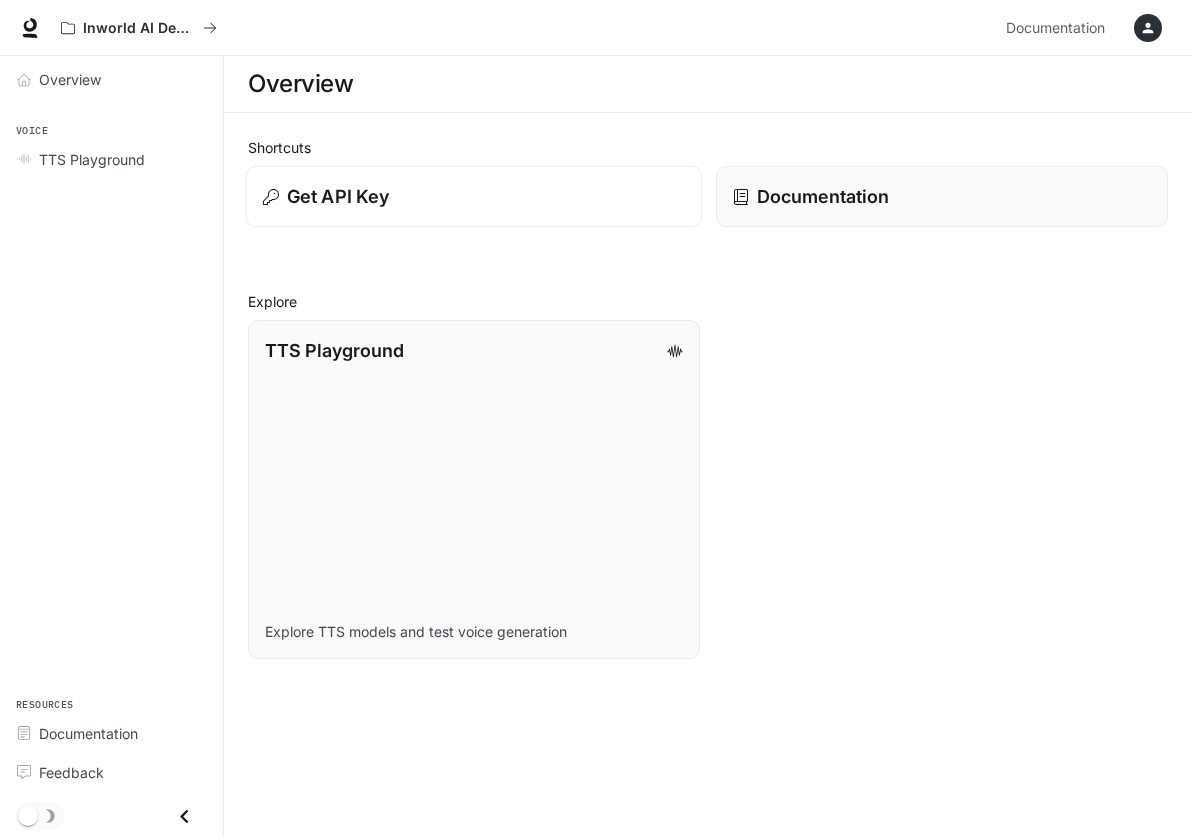 scroll, scrollTop: 0, scrollLeft: 0, axis: both 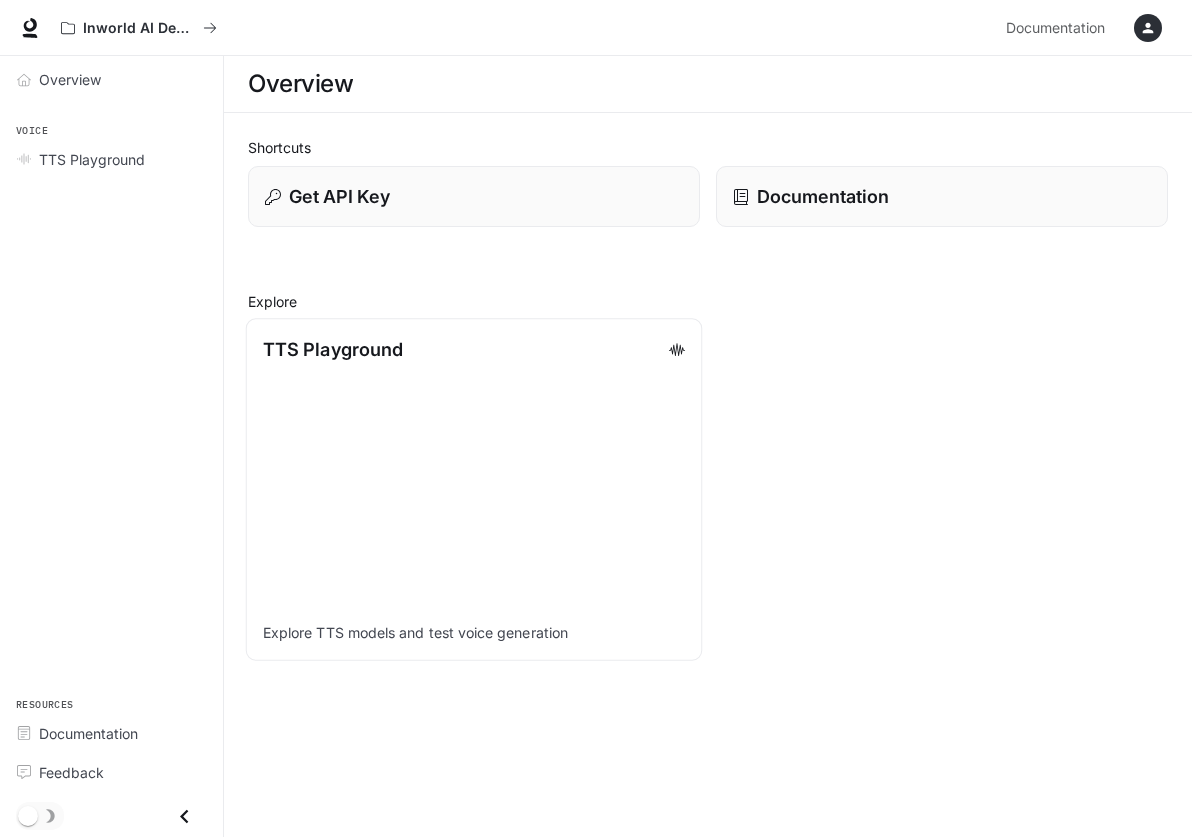 click on "TTS Playground Explore TTS models and test voice generation" at bounding box center [474, 489] 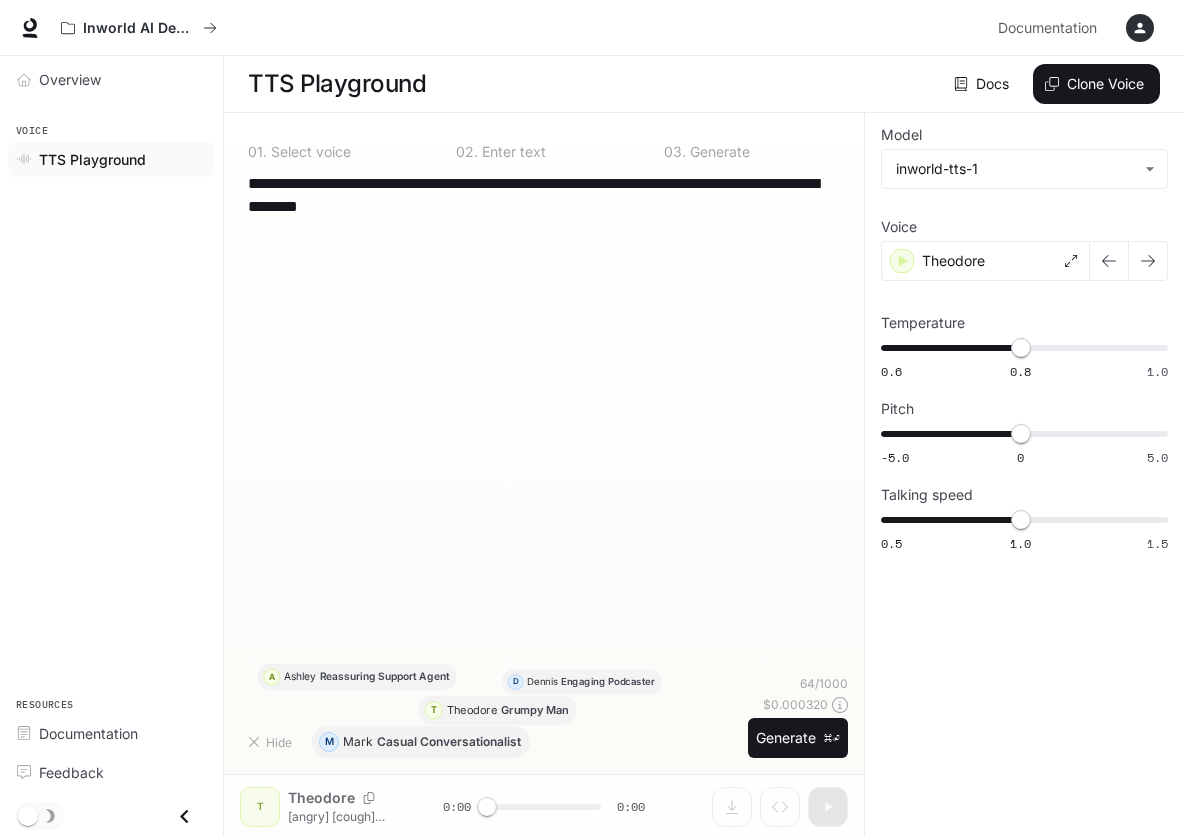 click on "0 1 .   Select voice" at bounding box center (336, 148) 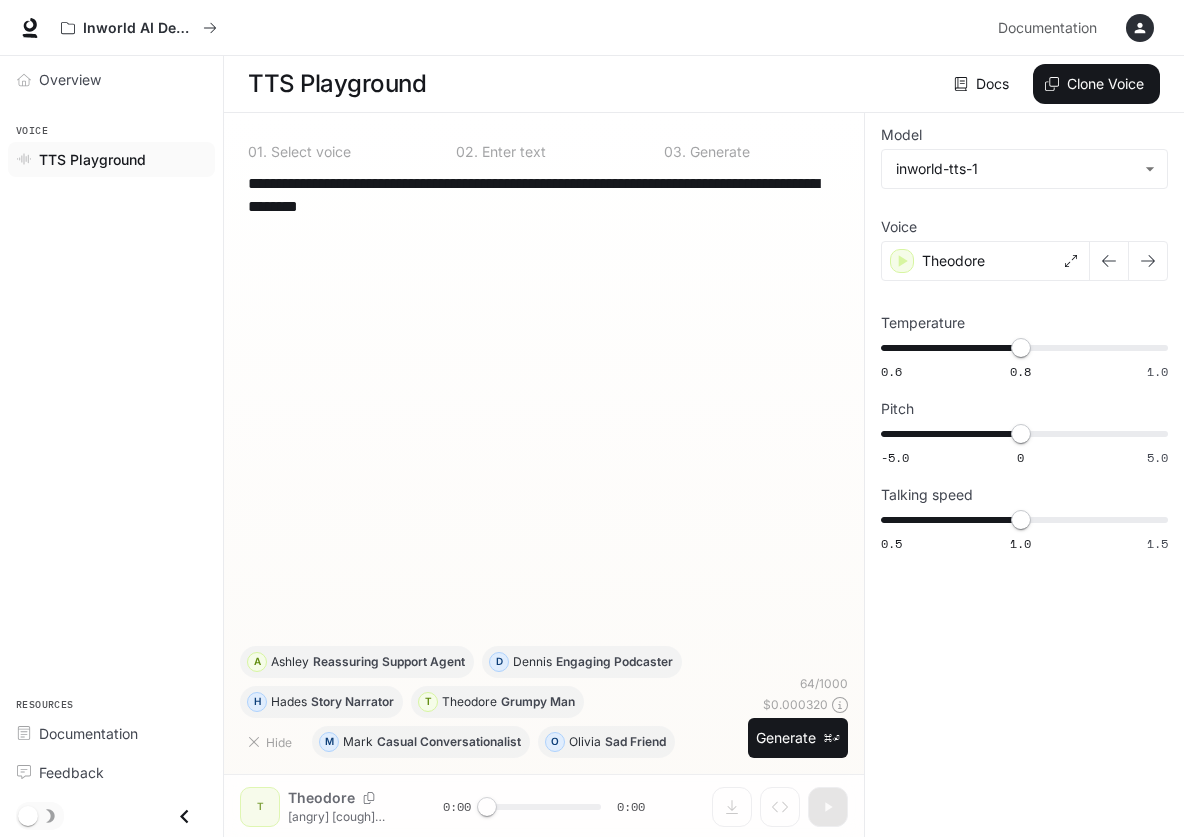 click on "0 1 .   Select voice" at bounding box center [336, 148] 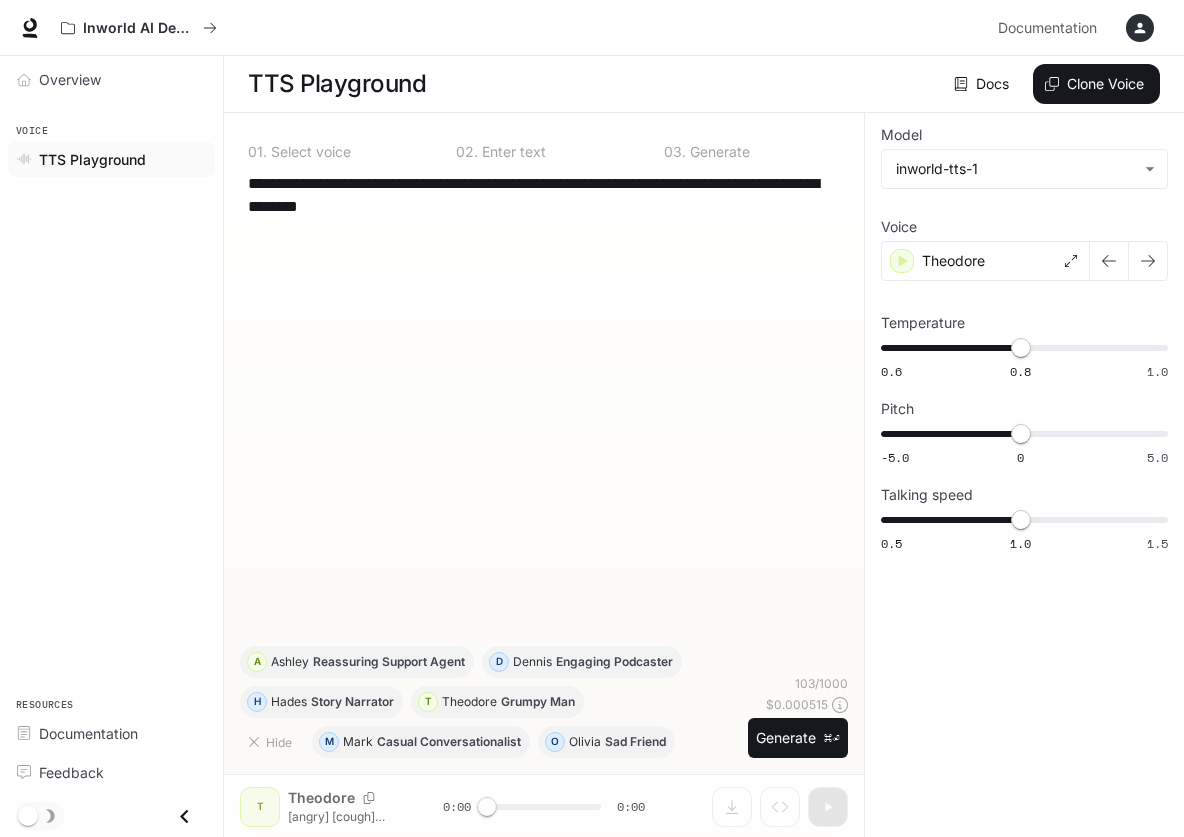 click on "**********" at bounding box center (544, 195) 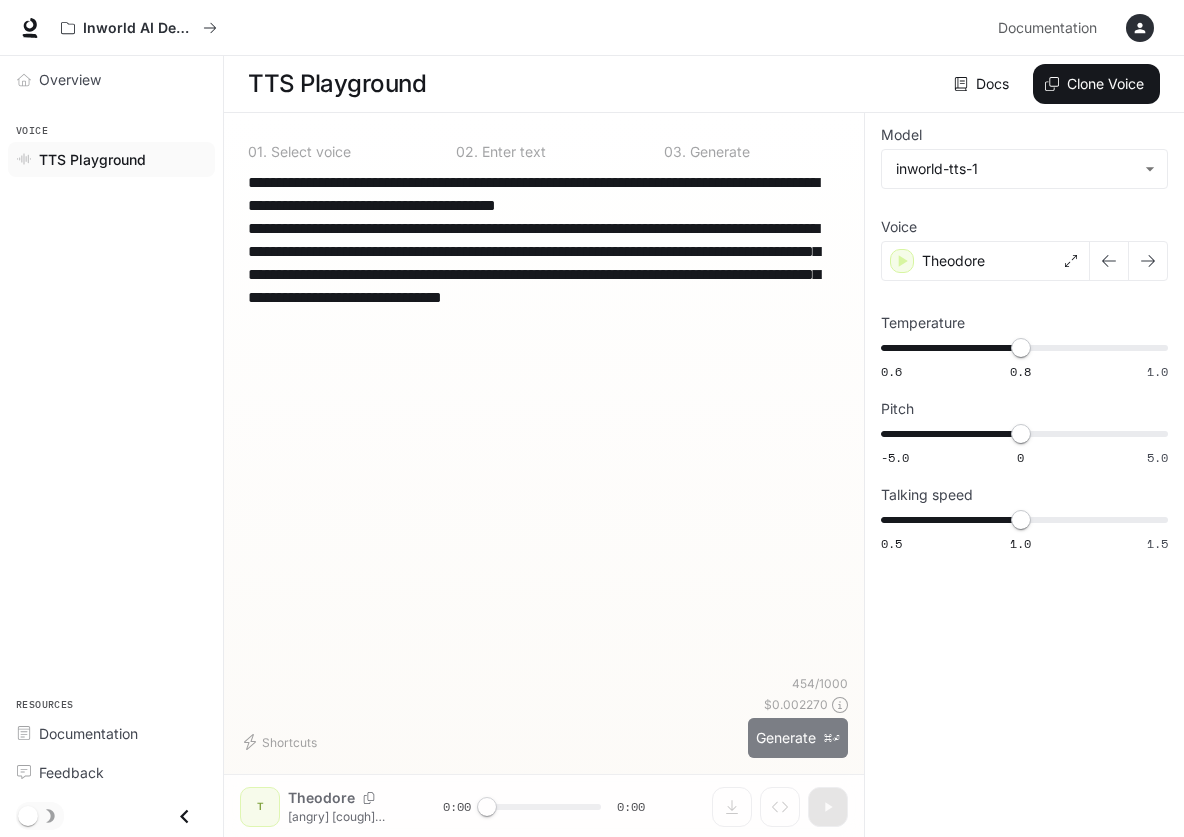 click on "Generate ⌘⏎" at bounding box center [798, 738] 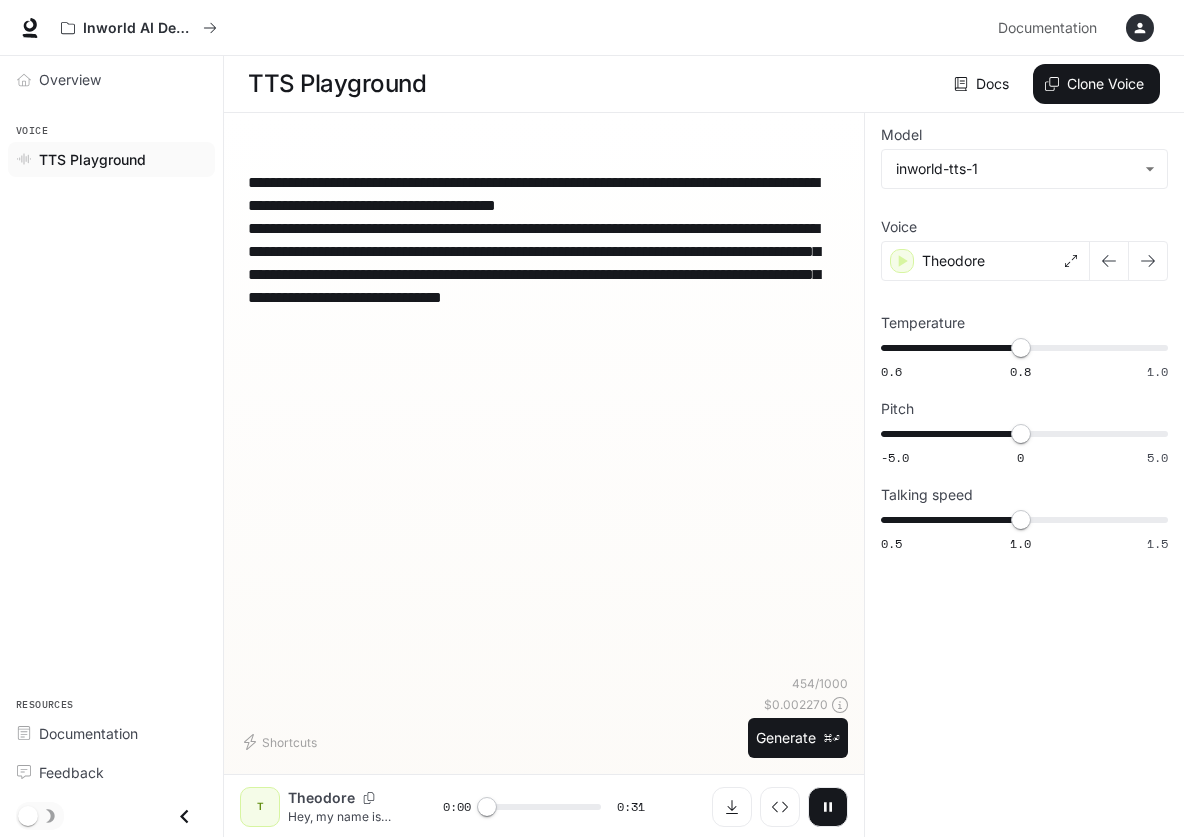 click on "**********" at bounding box center (544, 423) 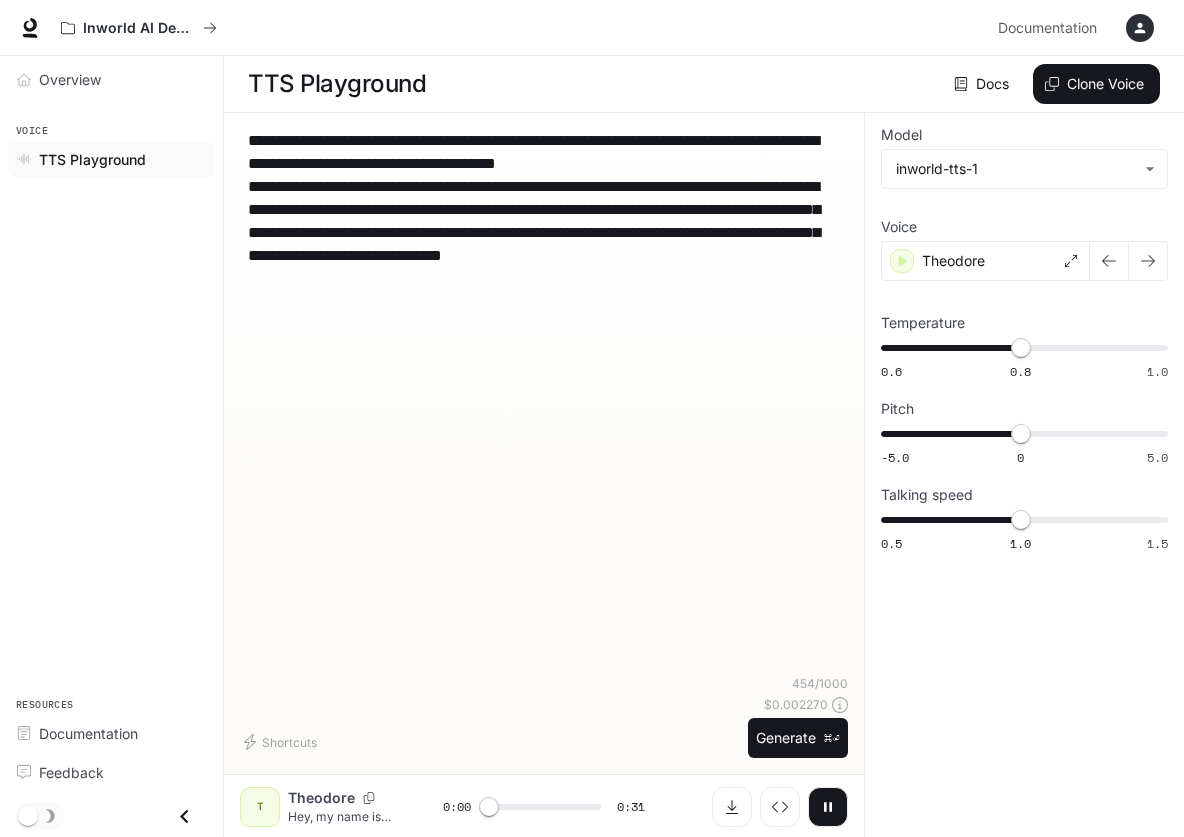 click on "**********" at bounding box center [544, 209] 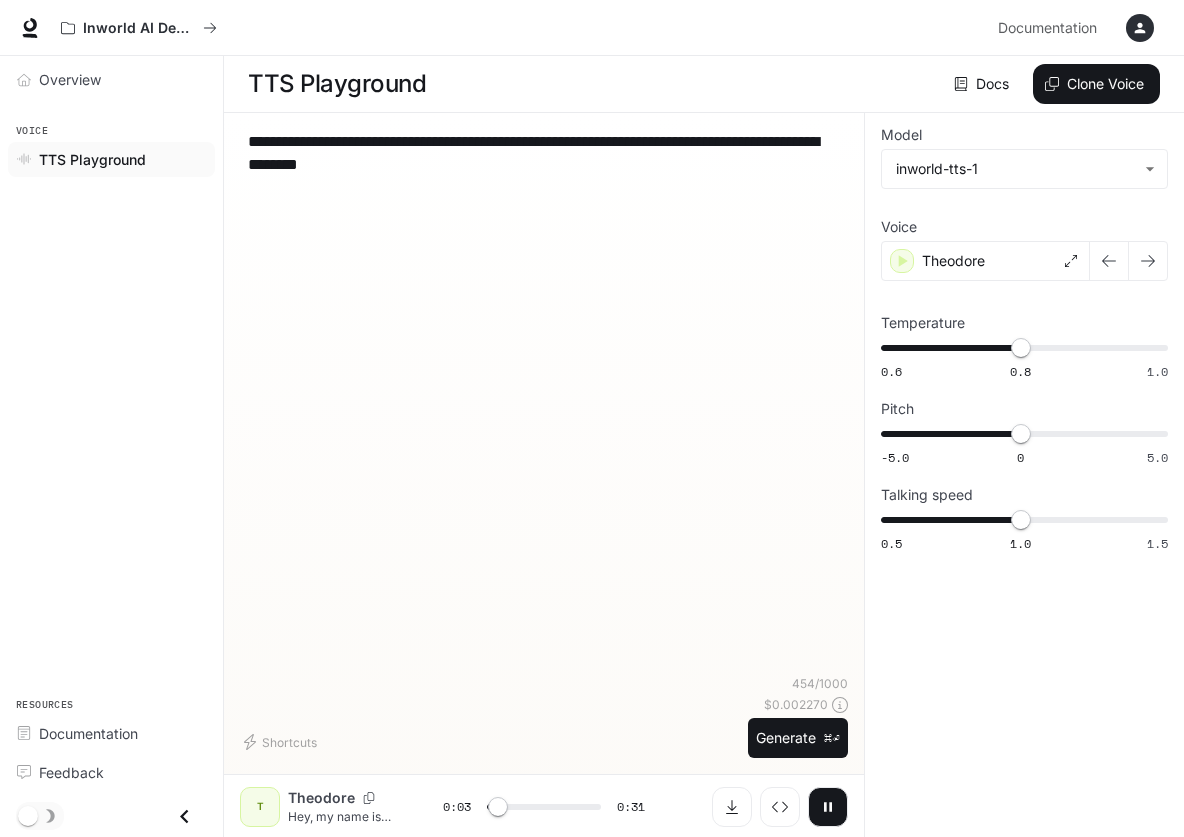 type on "**********" 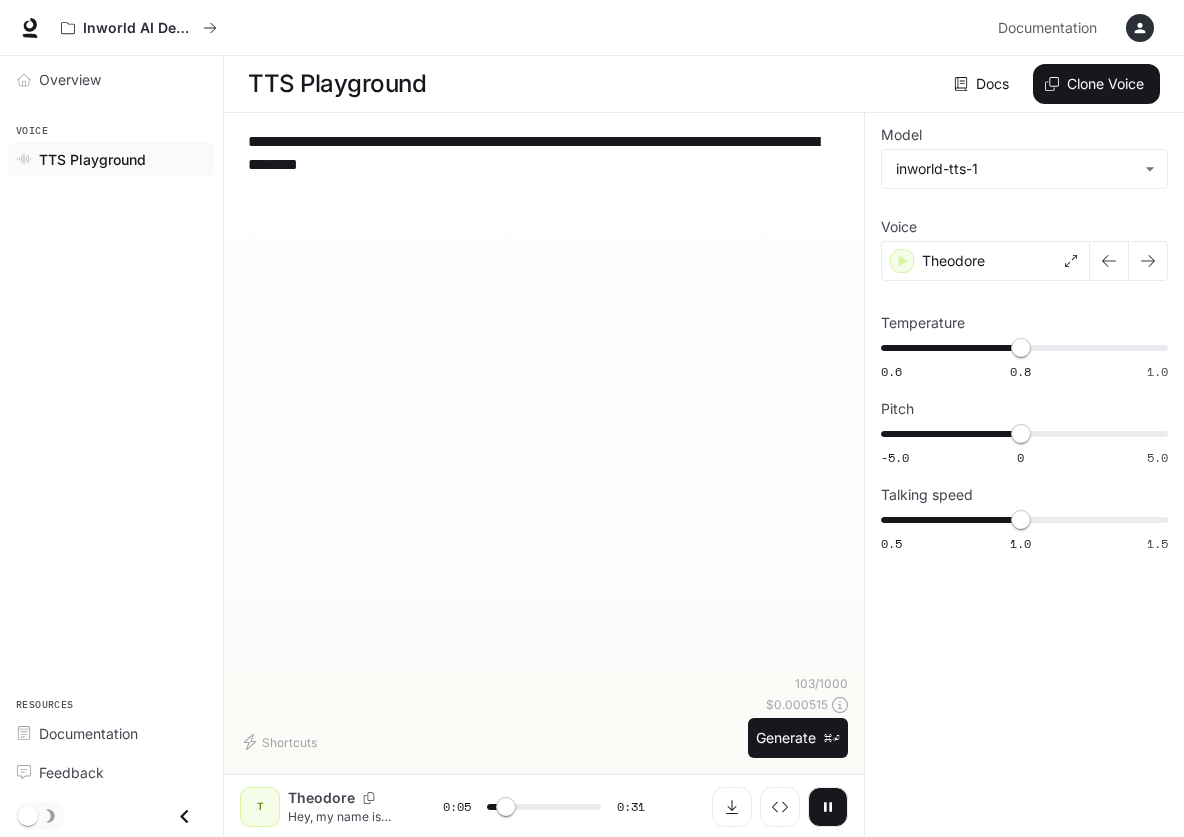click at bounding box center [828, 807] 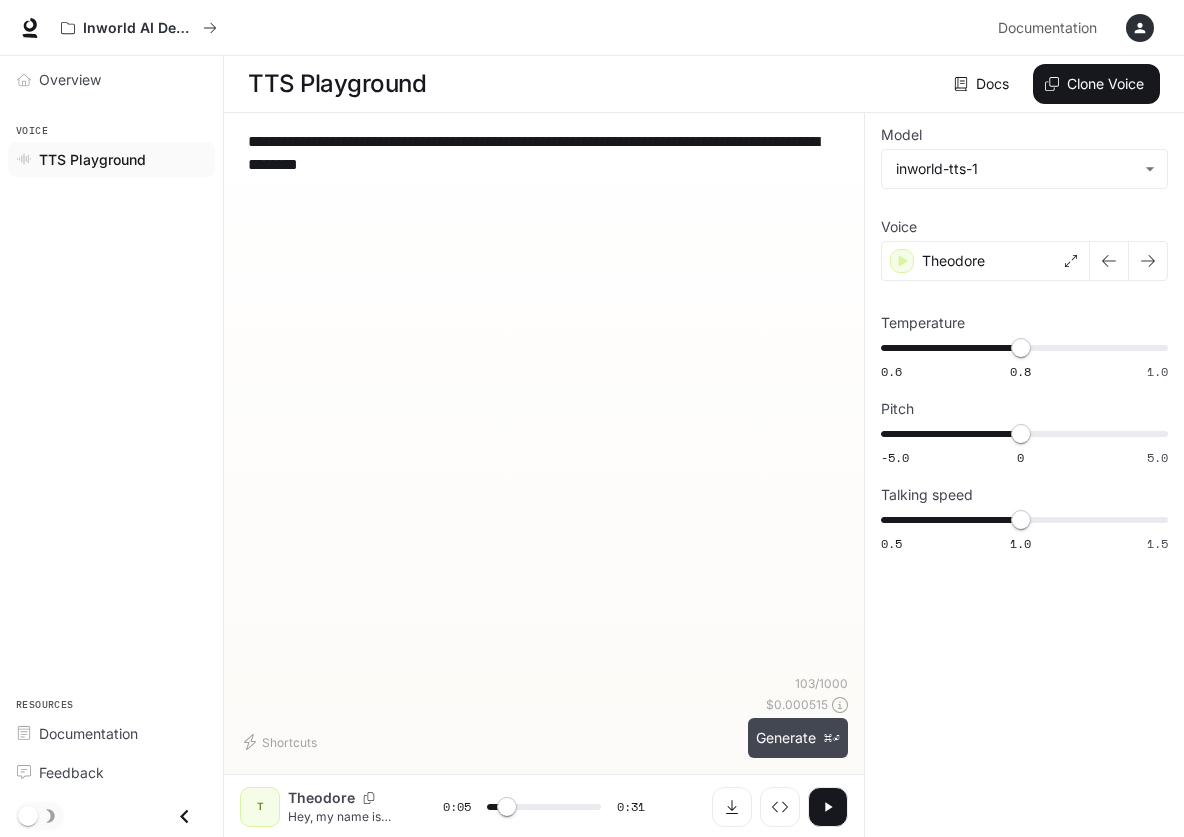 click on "Generate ⌘⏎" at bounding box center [798, 738] 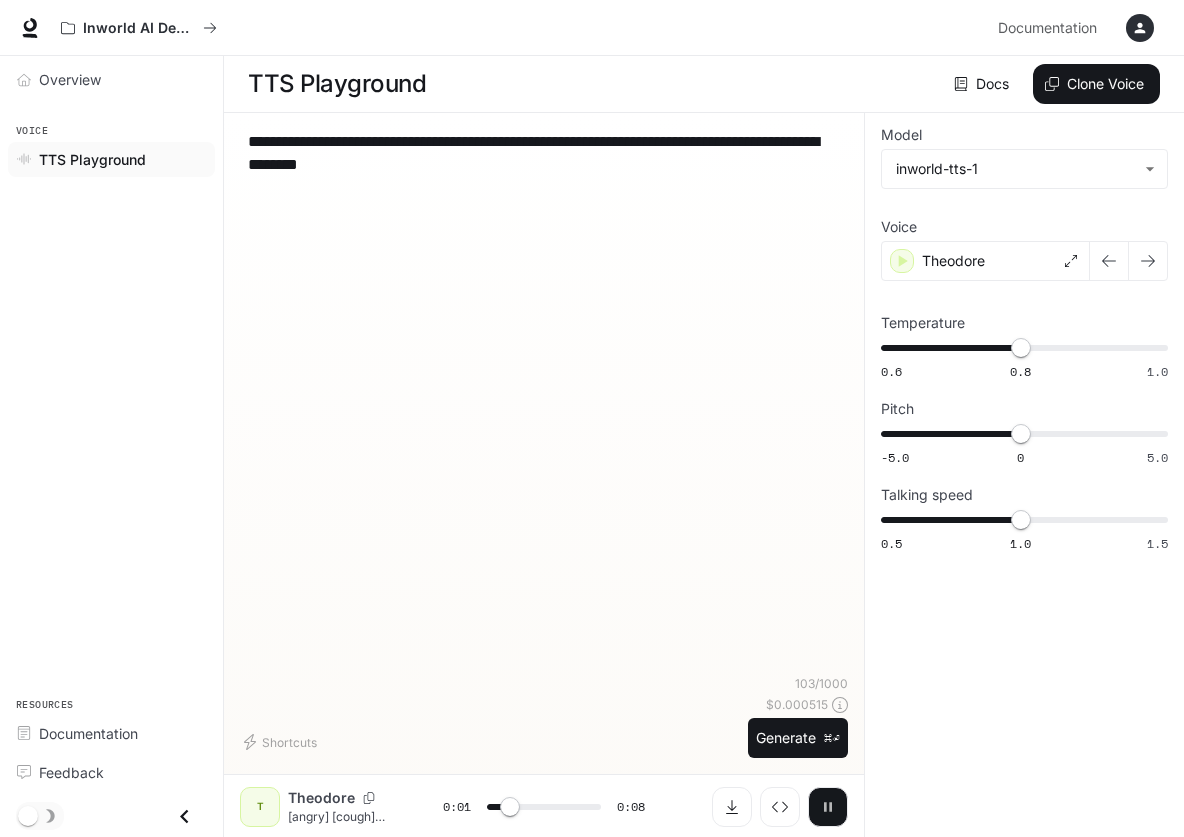click at bounding box center (828, 807) 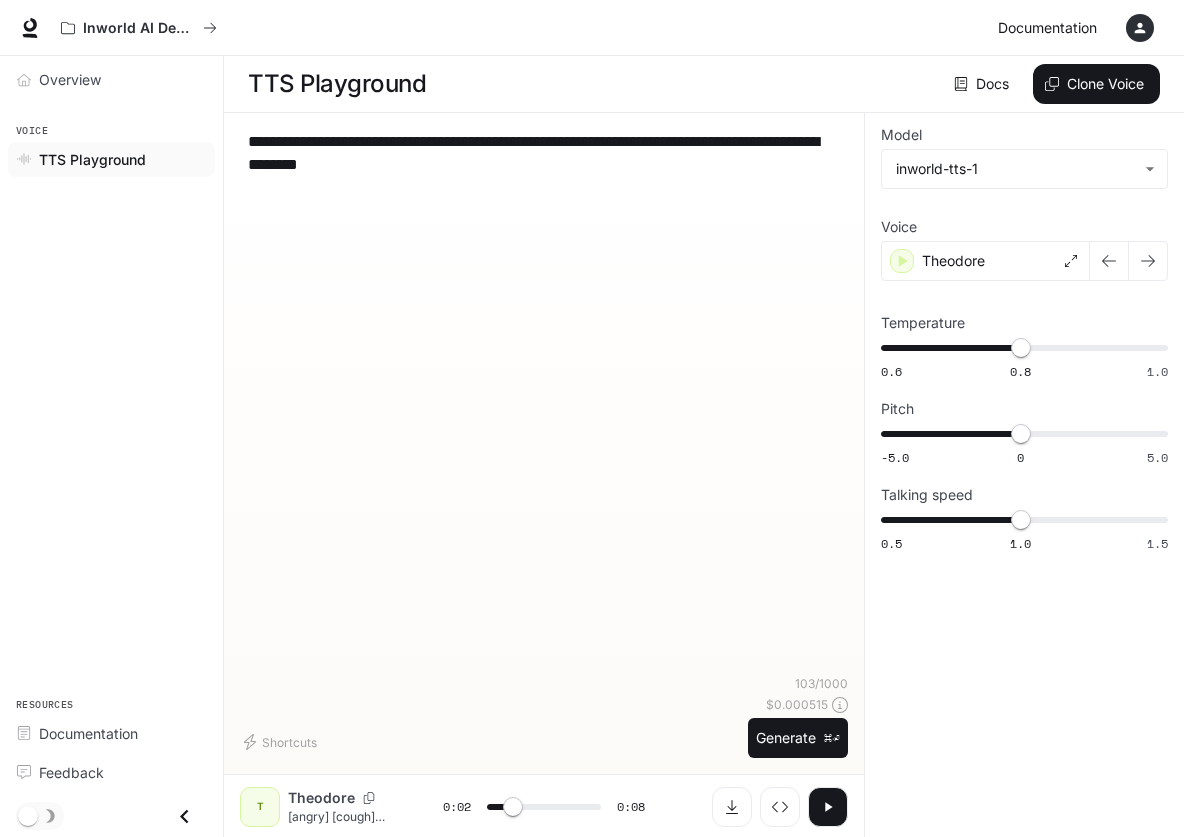 click on "Documentation Documentation" at bounding box center [1051, 28] 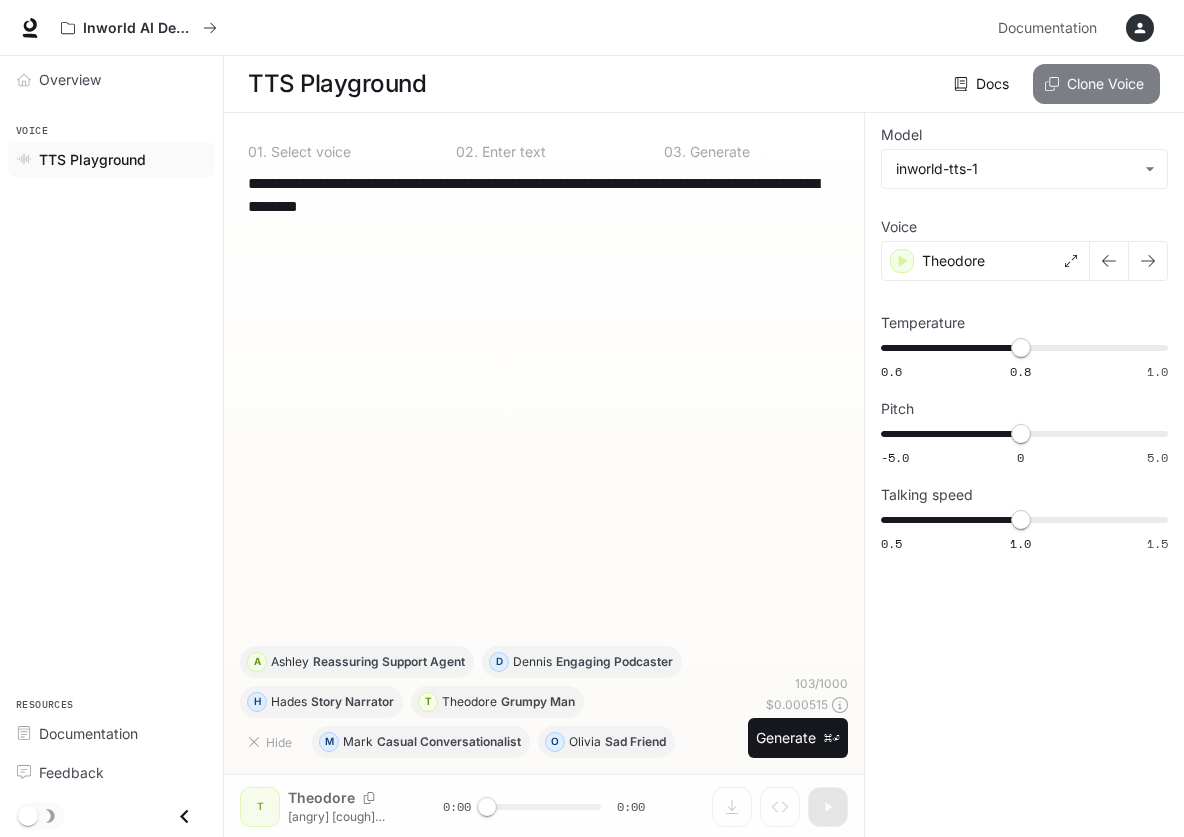 click at bounding box center (1052, 84) 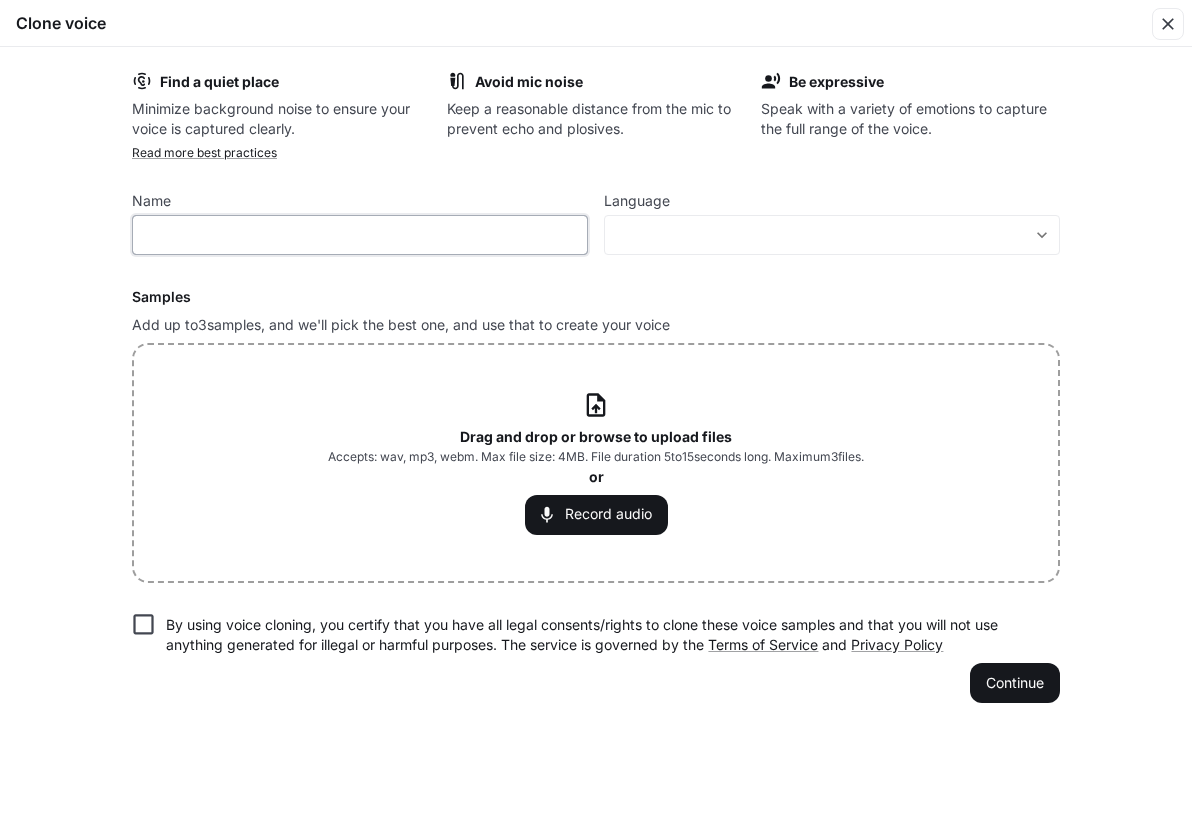 click at bounding box center (360, 235) 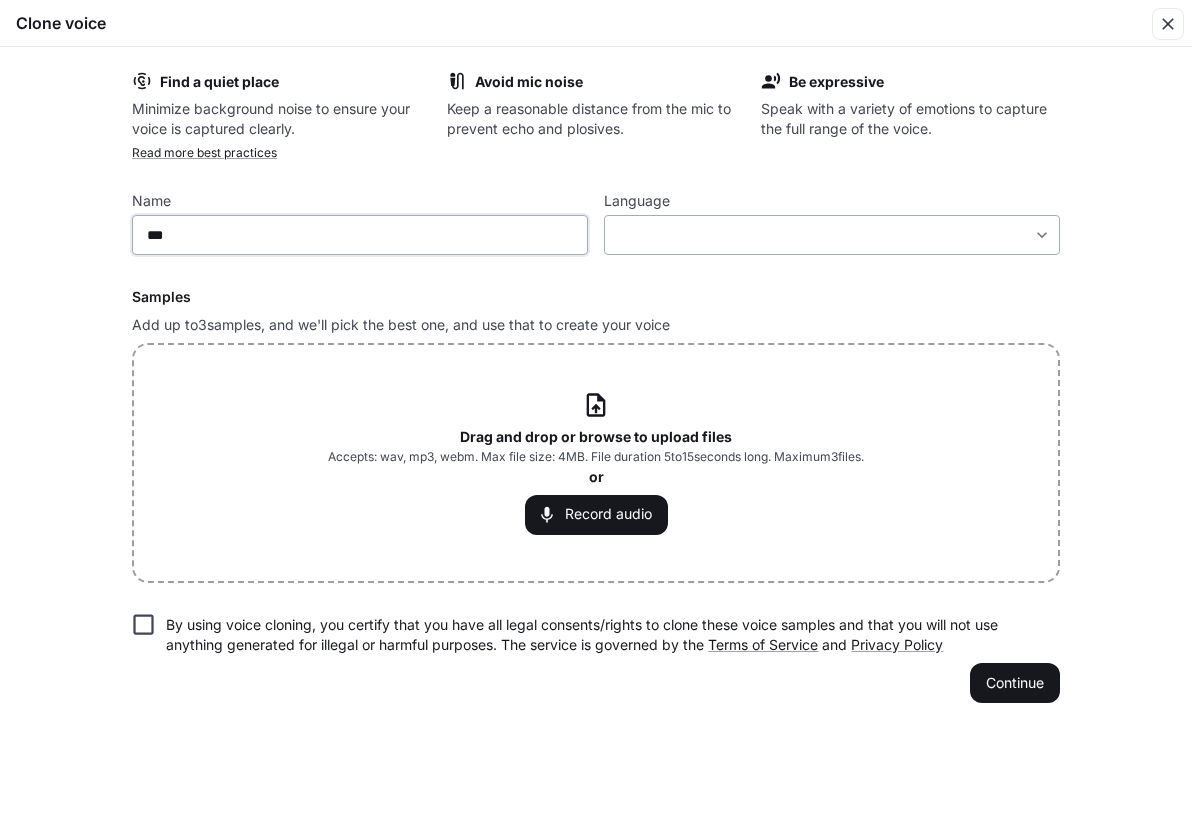 type on "***" 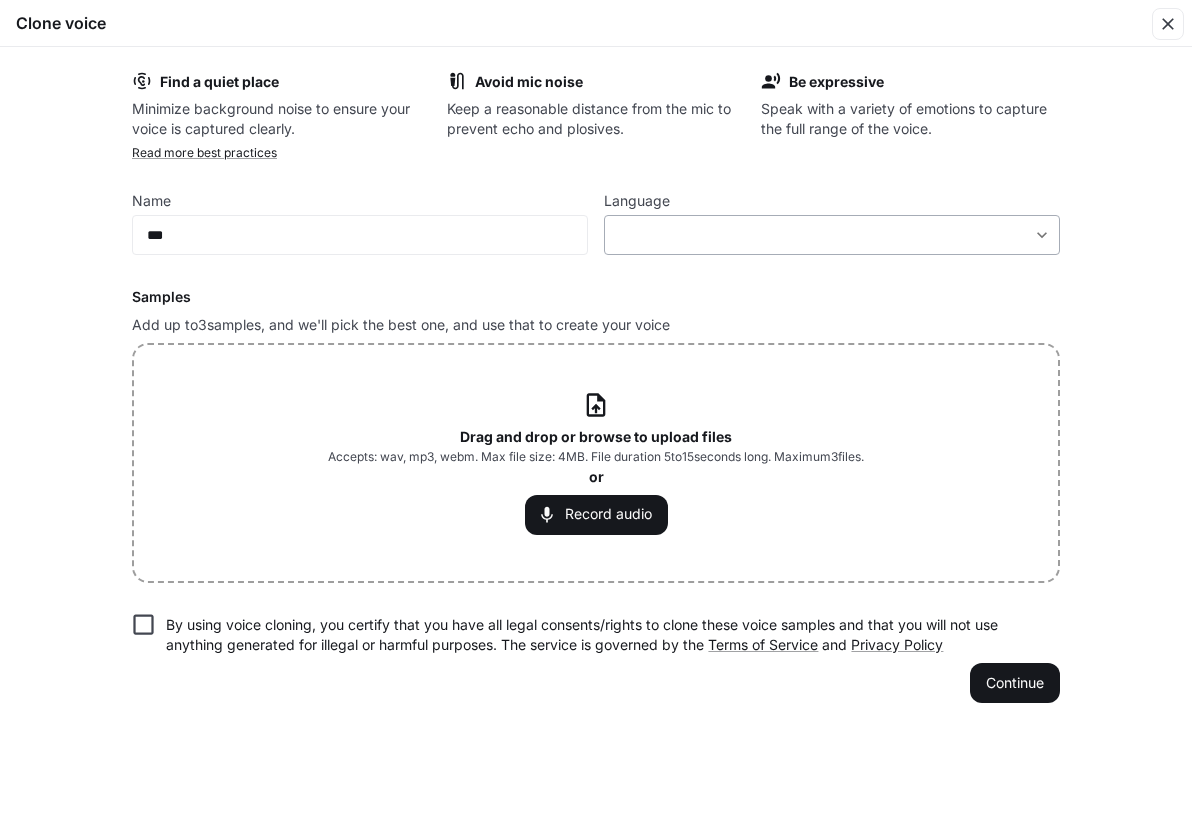 click on "Name *** ​ ​" at bounding box center (596, 419) 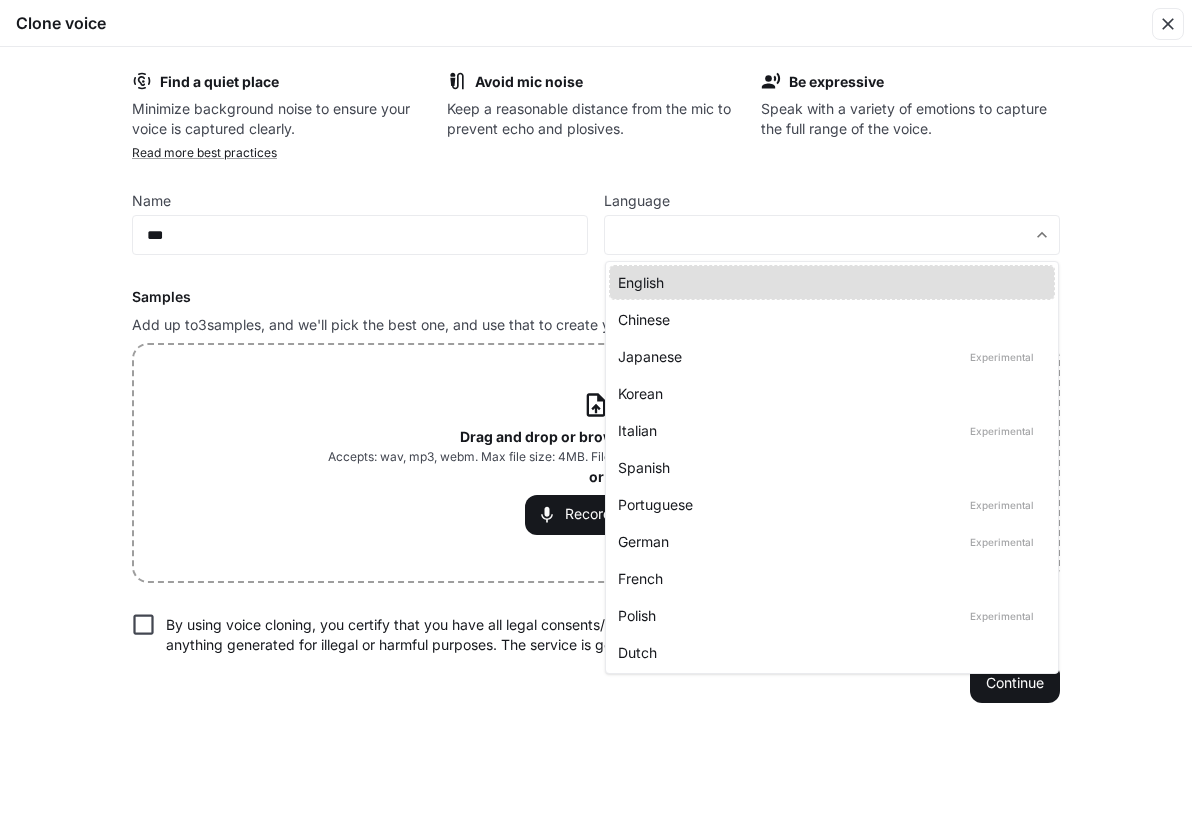 click on "English" at bounding box center [828, 282] 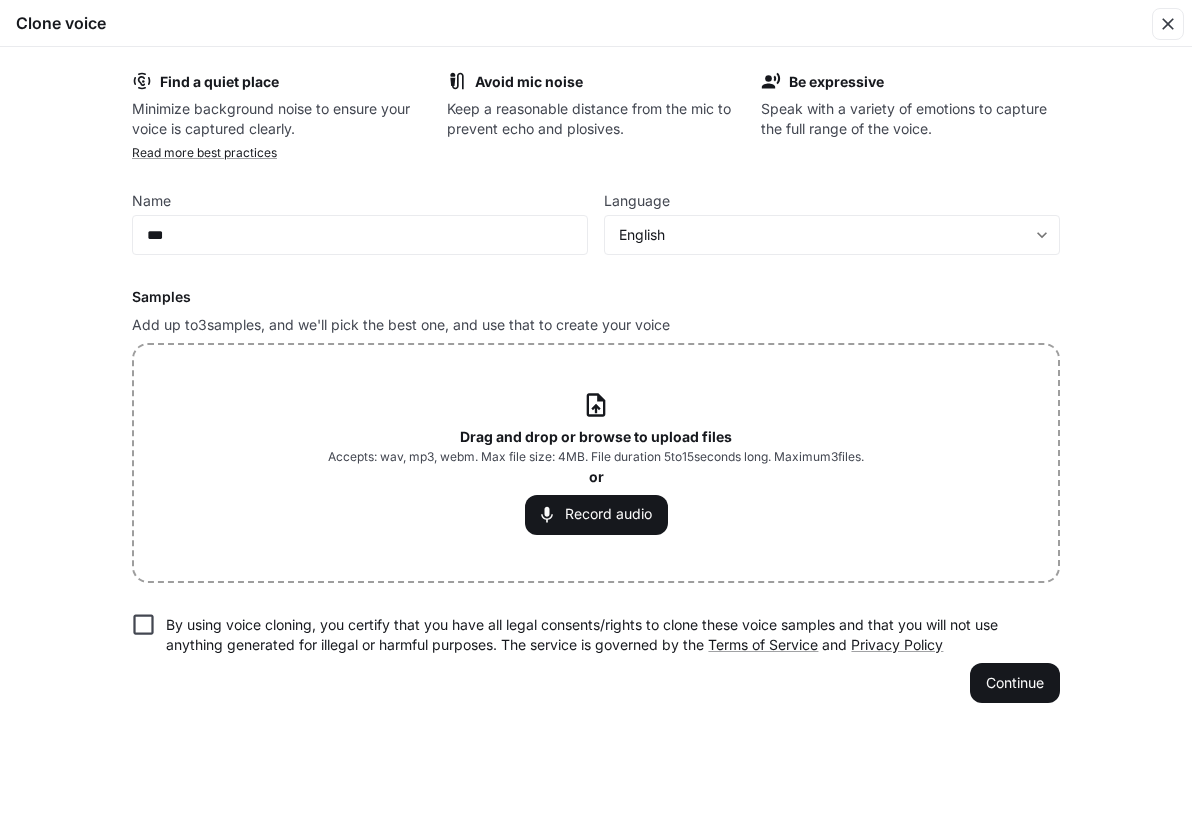 click on "Accepts: wav, mp3, webm. Max file size: 4MB. File duration   5  to  15  seconds long. Maximum  3  files." at bounding box center [596, 457] 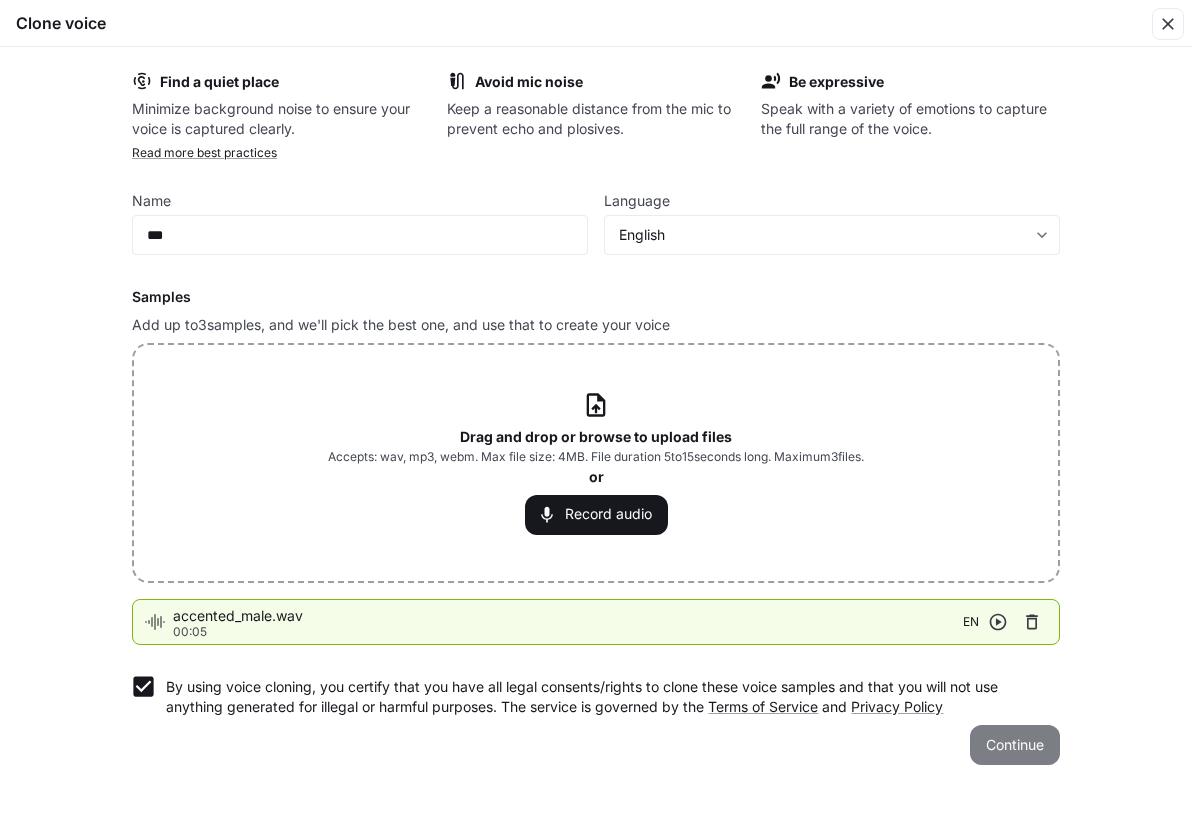 click on "Continue" at bounding box center (1015, 745) 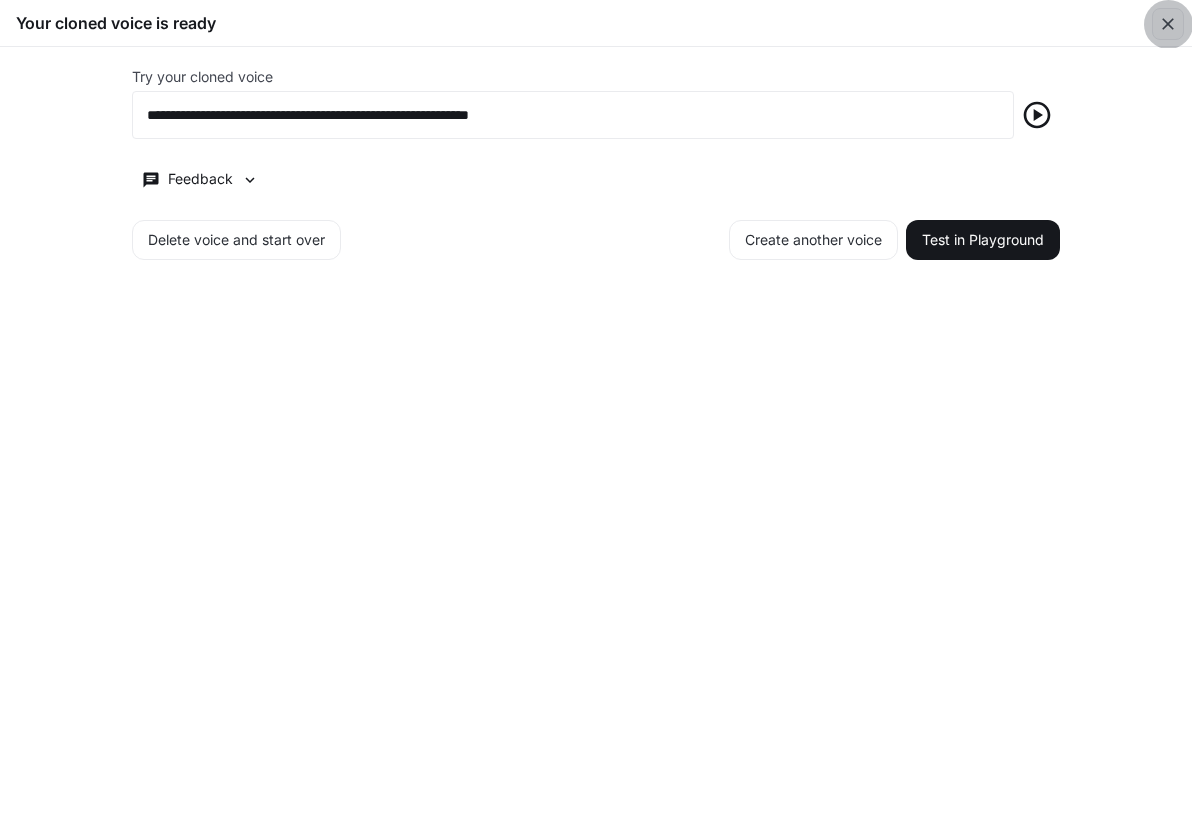 click at bounding box center (1168, 24) 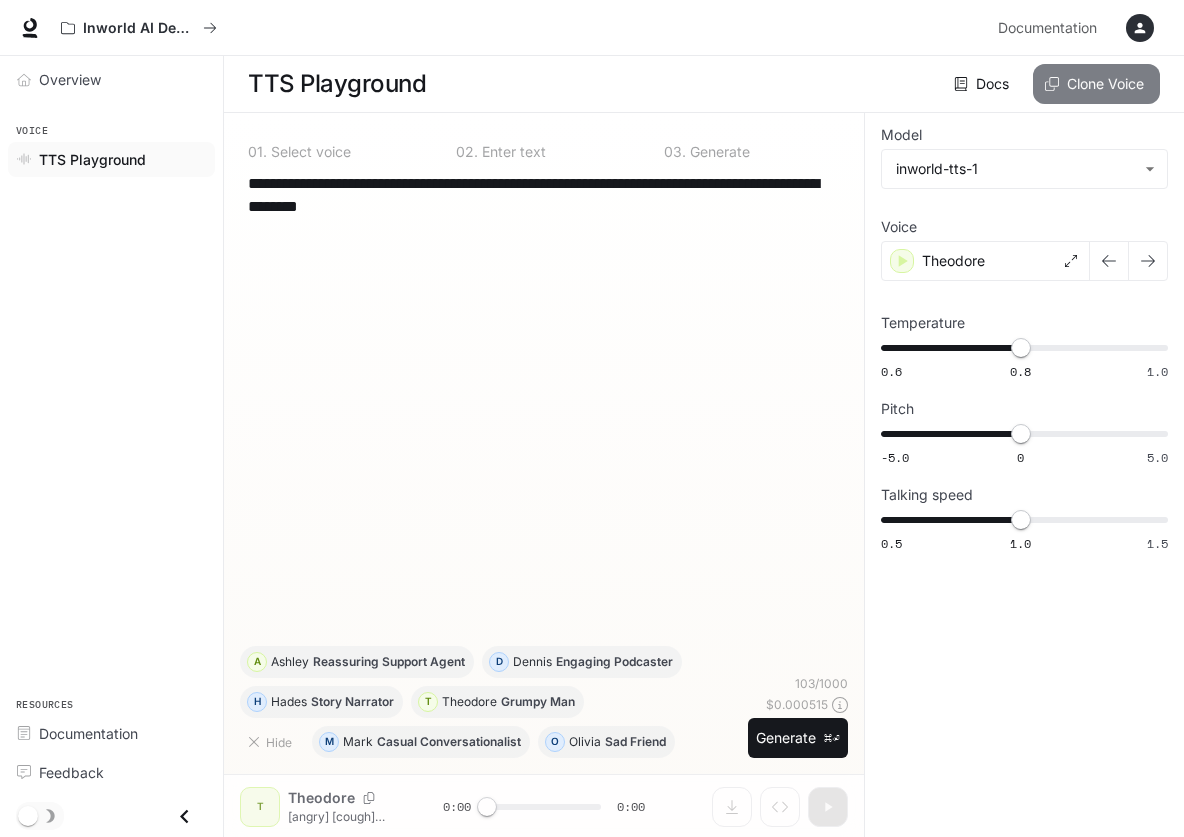 click on "Clone Voice" at bounding box center (1096, 84) 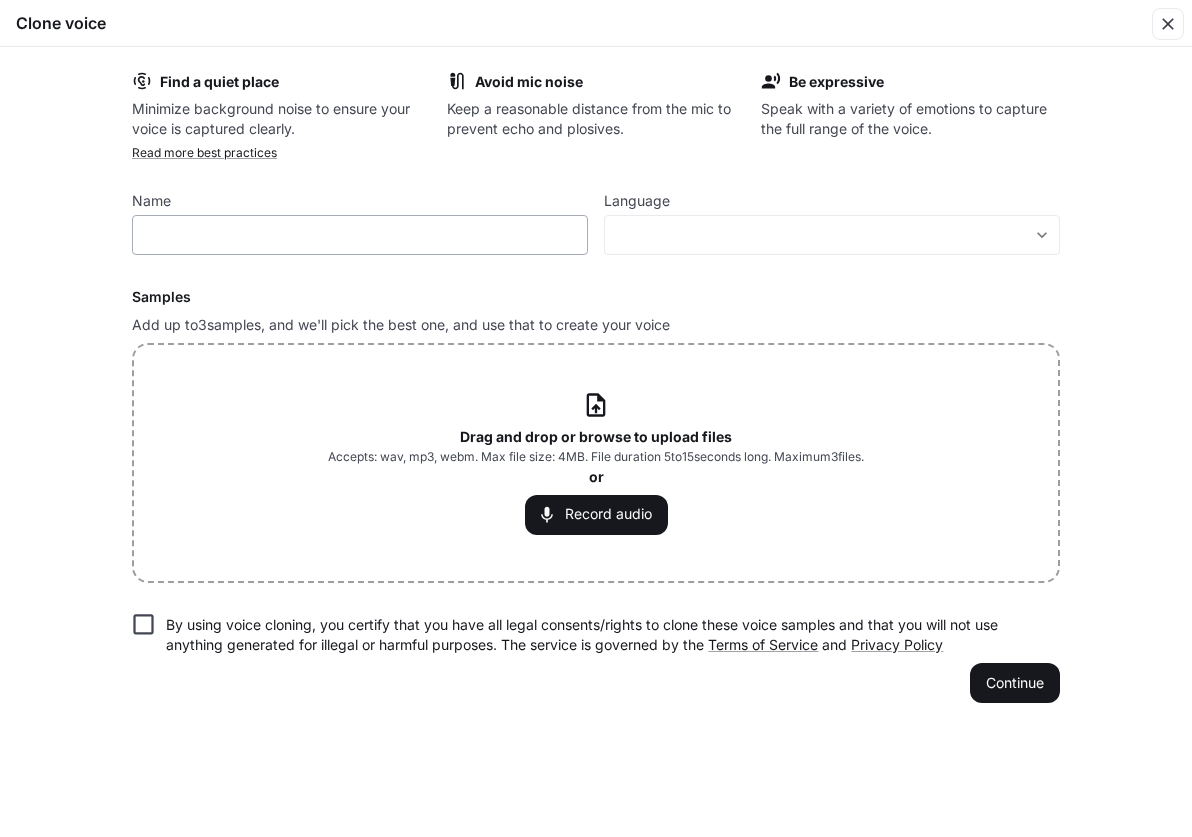 click on "​" at bounding box center [360, 235] 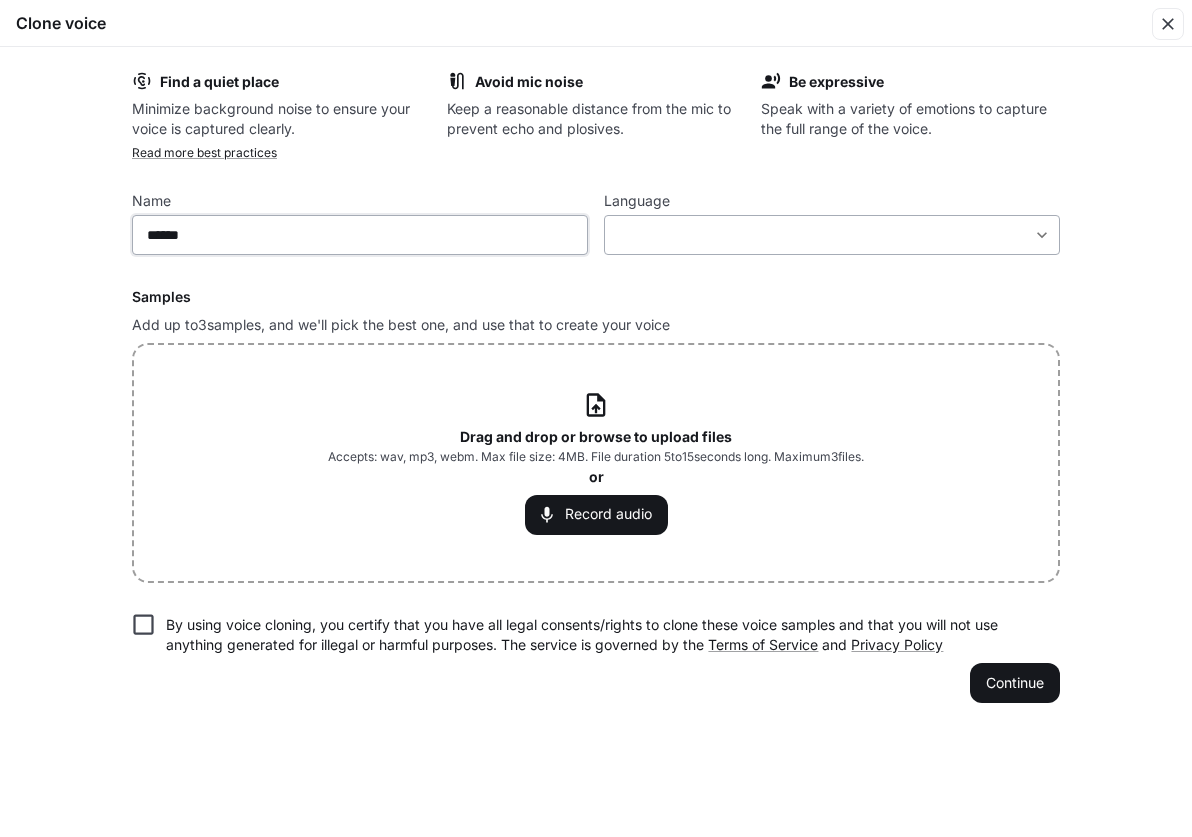 type on "******" 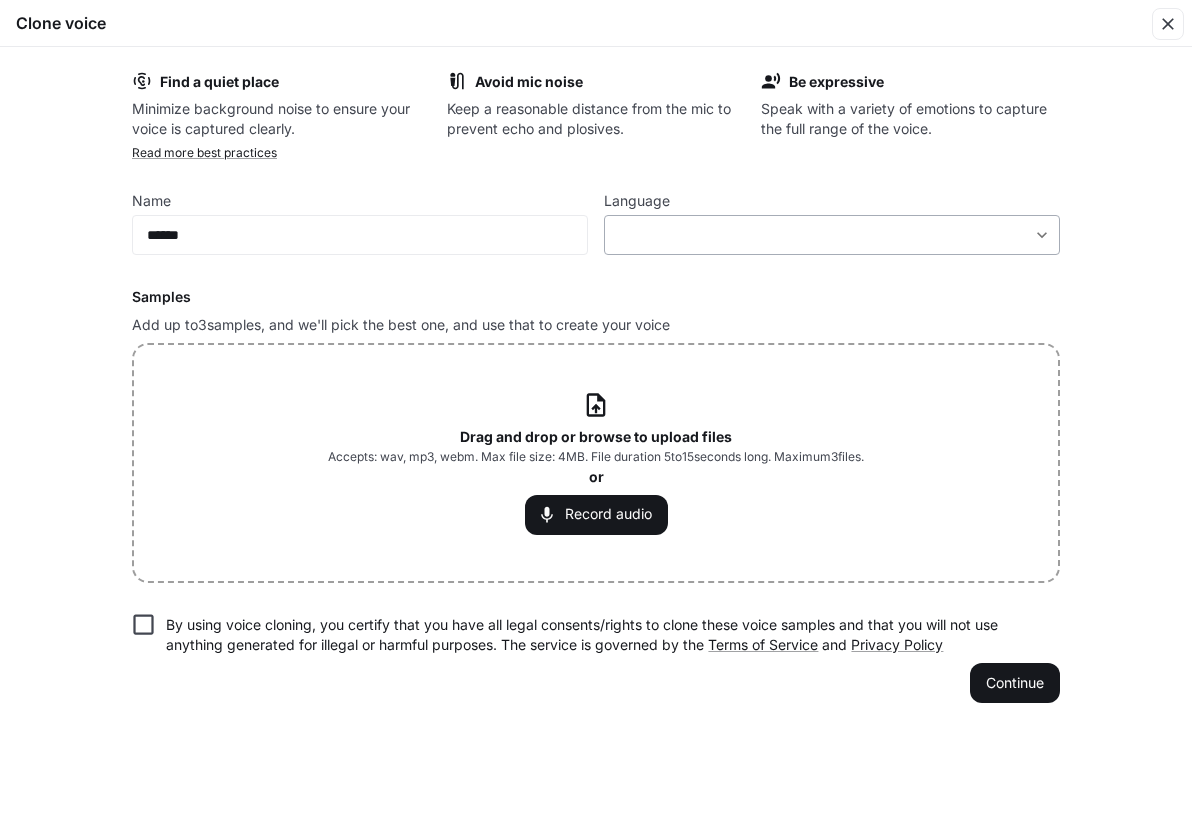 click on "​ ​" at bounding box center [360, 235] 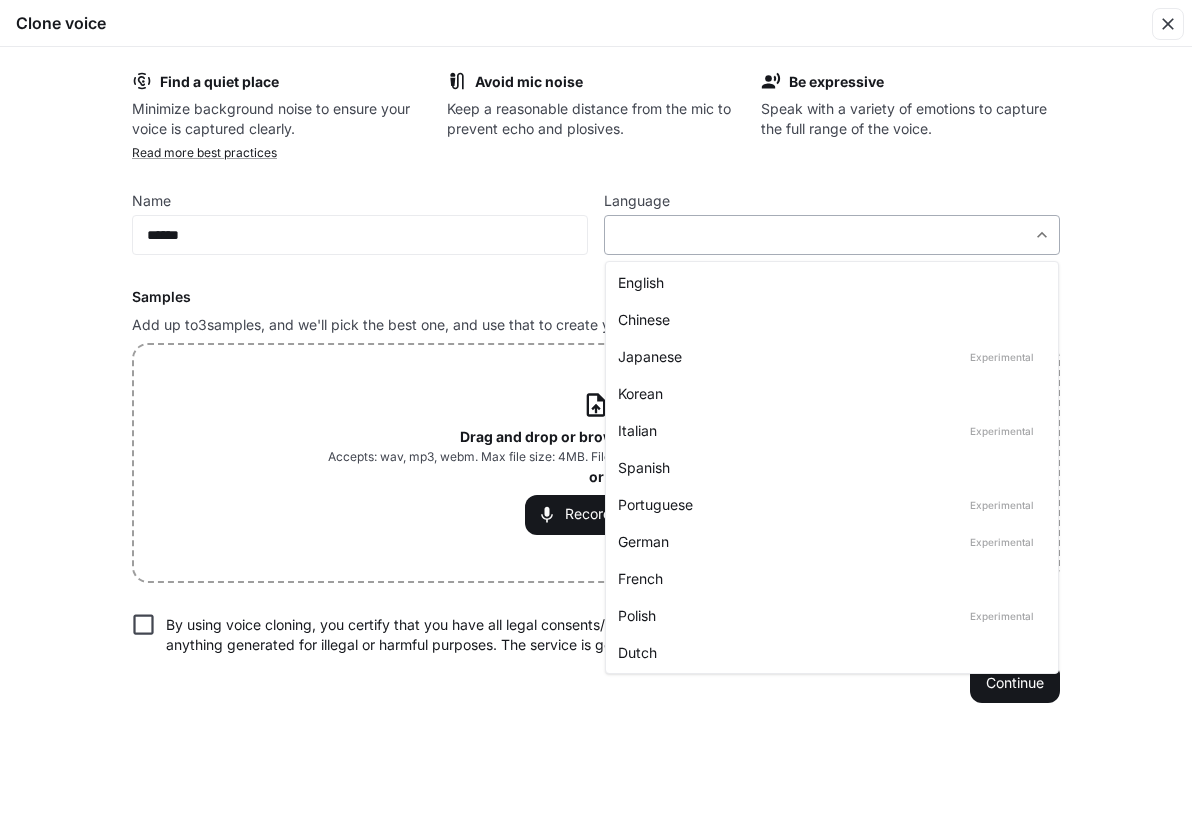 click on "Name ****** ​" at bounding box center (596, 419) 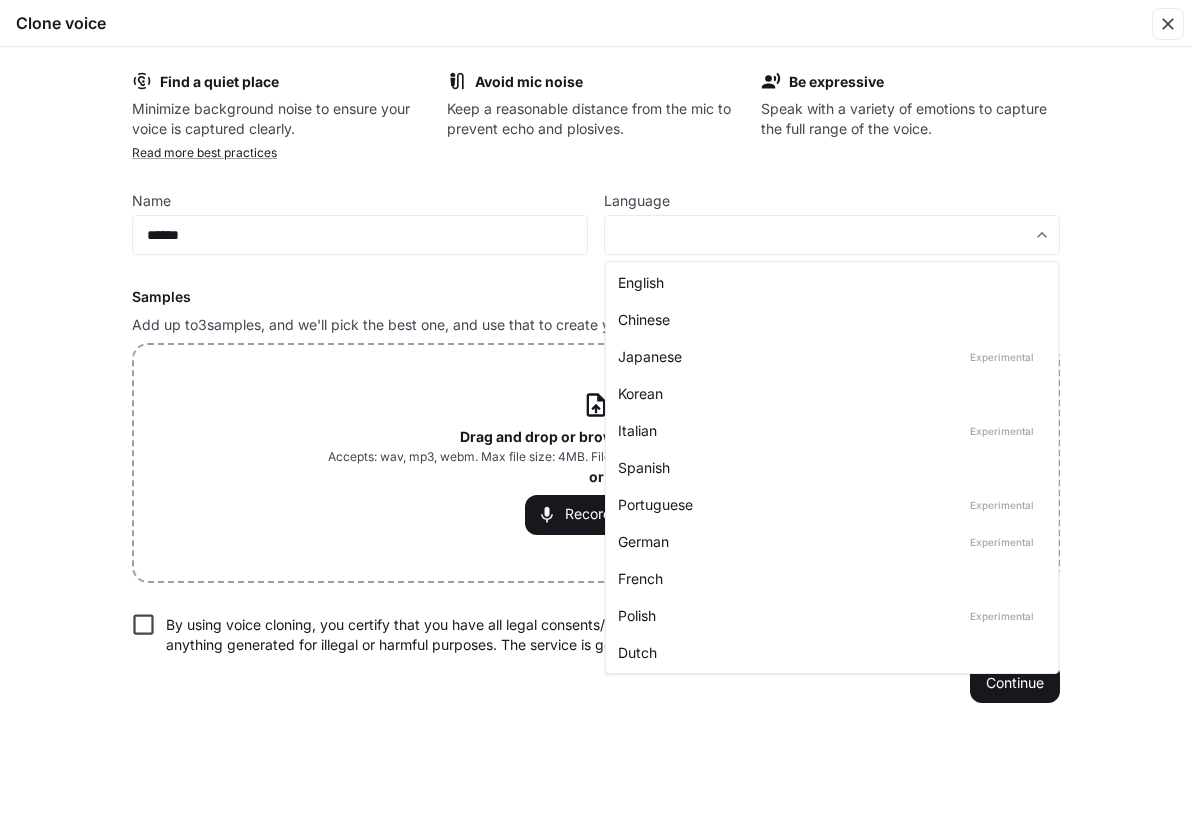 click on "English" at bounding box center [828, 282] 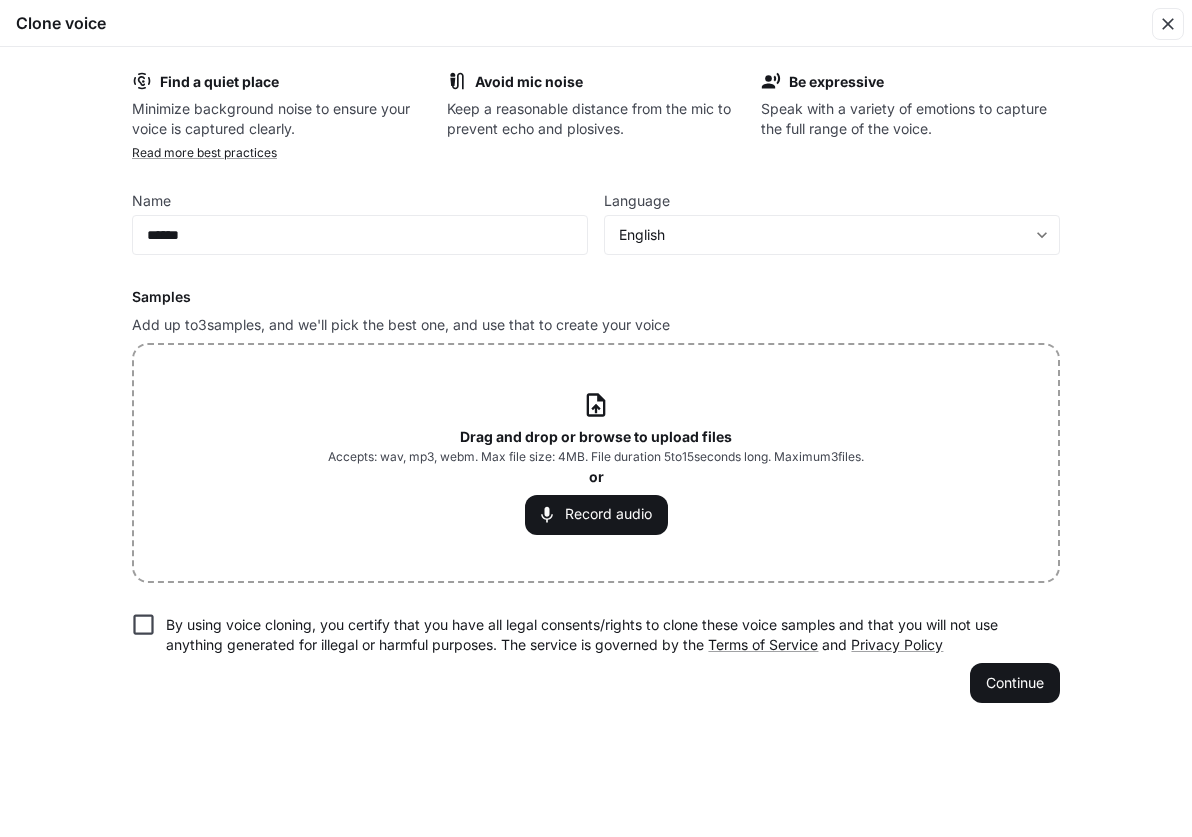 click on "Drag and drop or browse to upload files Accepts: wav, mp3, webm. Max file size: 4MB. File duration   5  to  15  seconds long. Maximum  3  files. or Record audio" at bounding box center (596, 462) 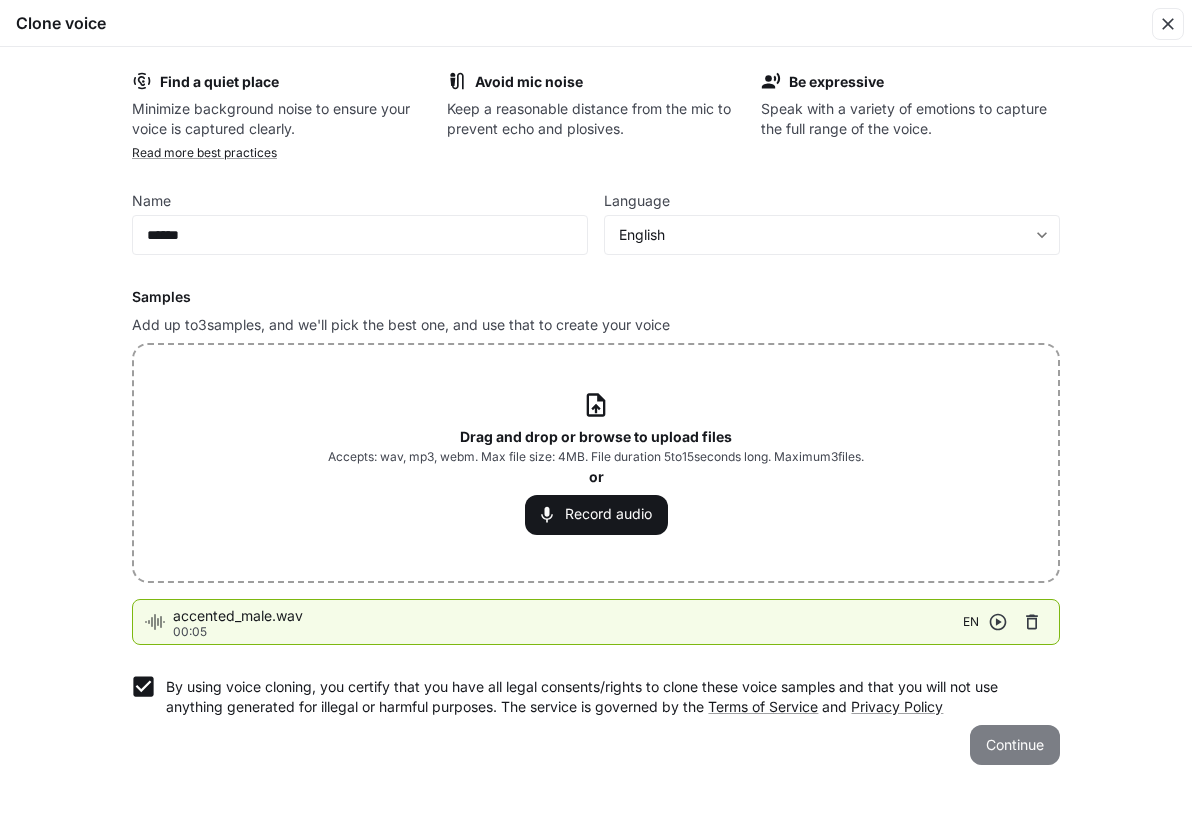 click on "Continue" at bounding box center [1015, 745] 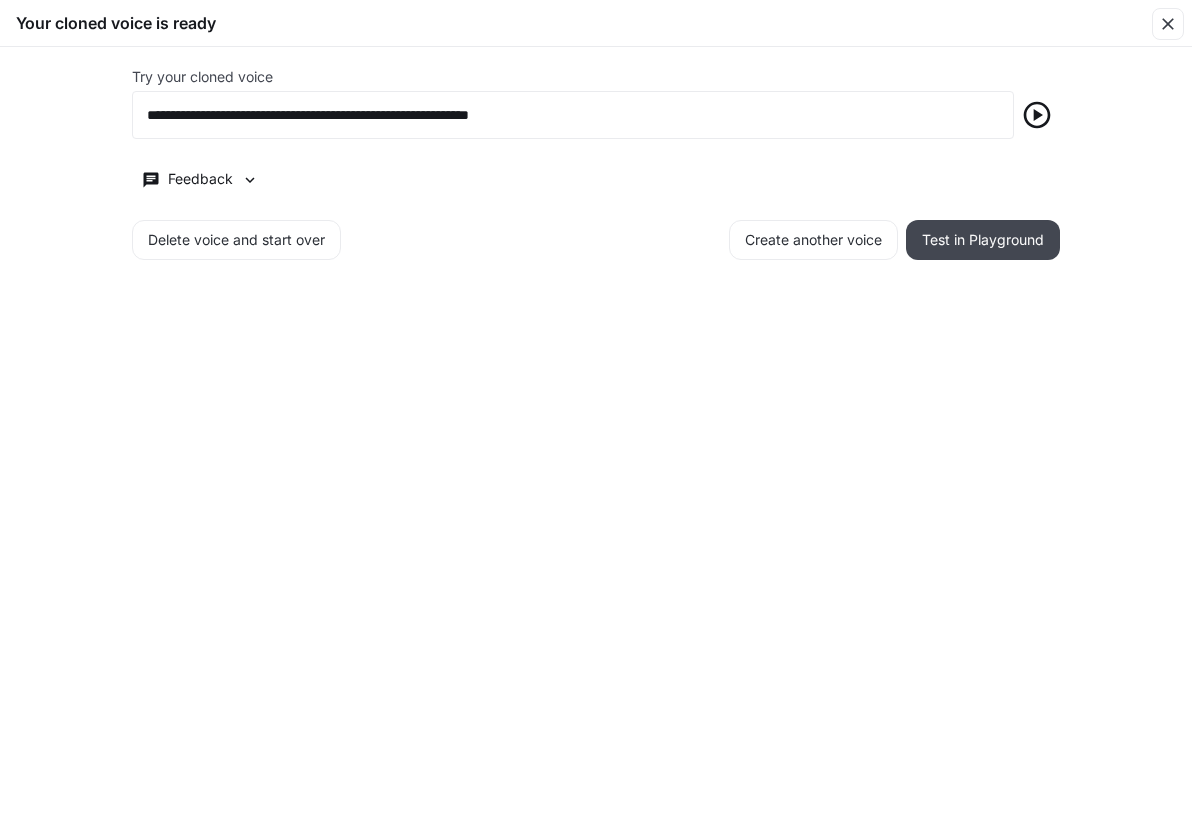 click on "Test in Playground" at bounding box center [983, 240] 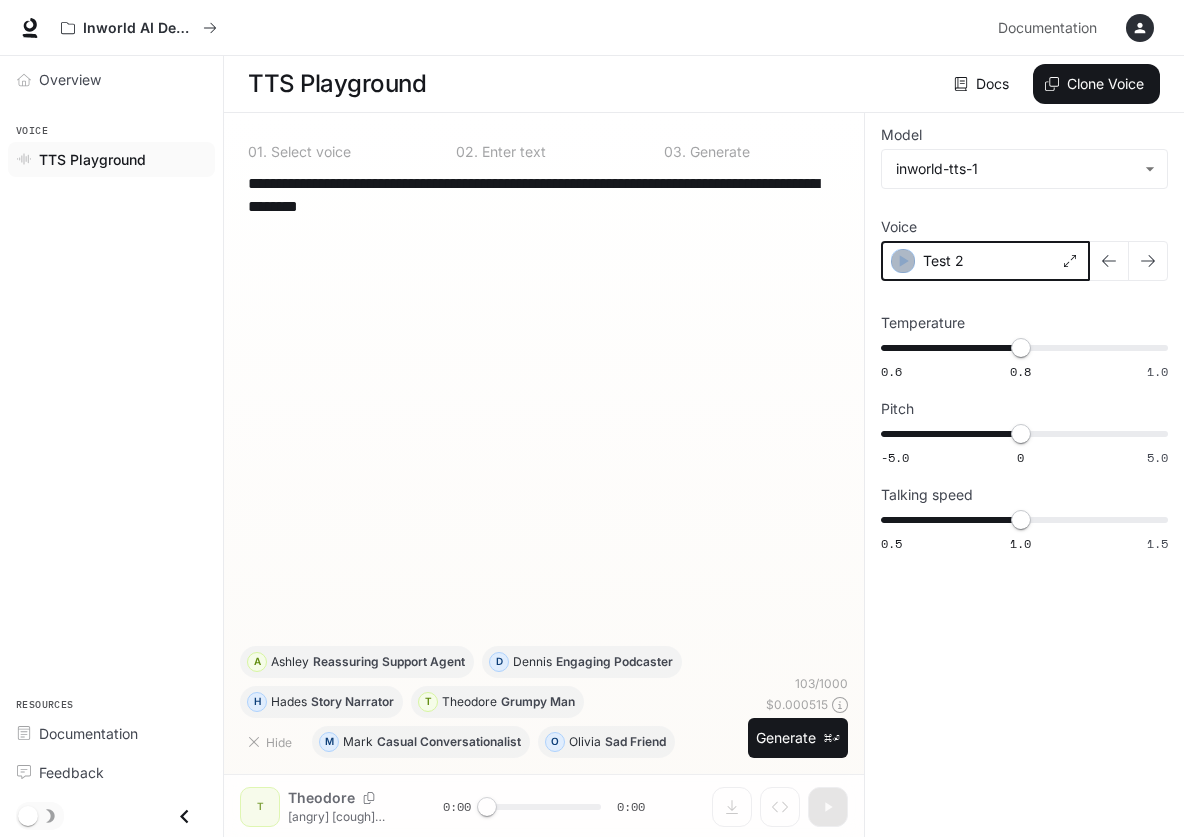 click at bounding box center [903, 261] 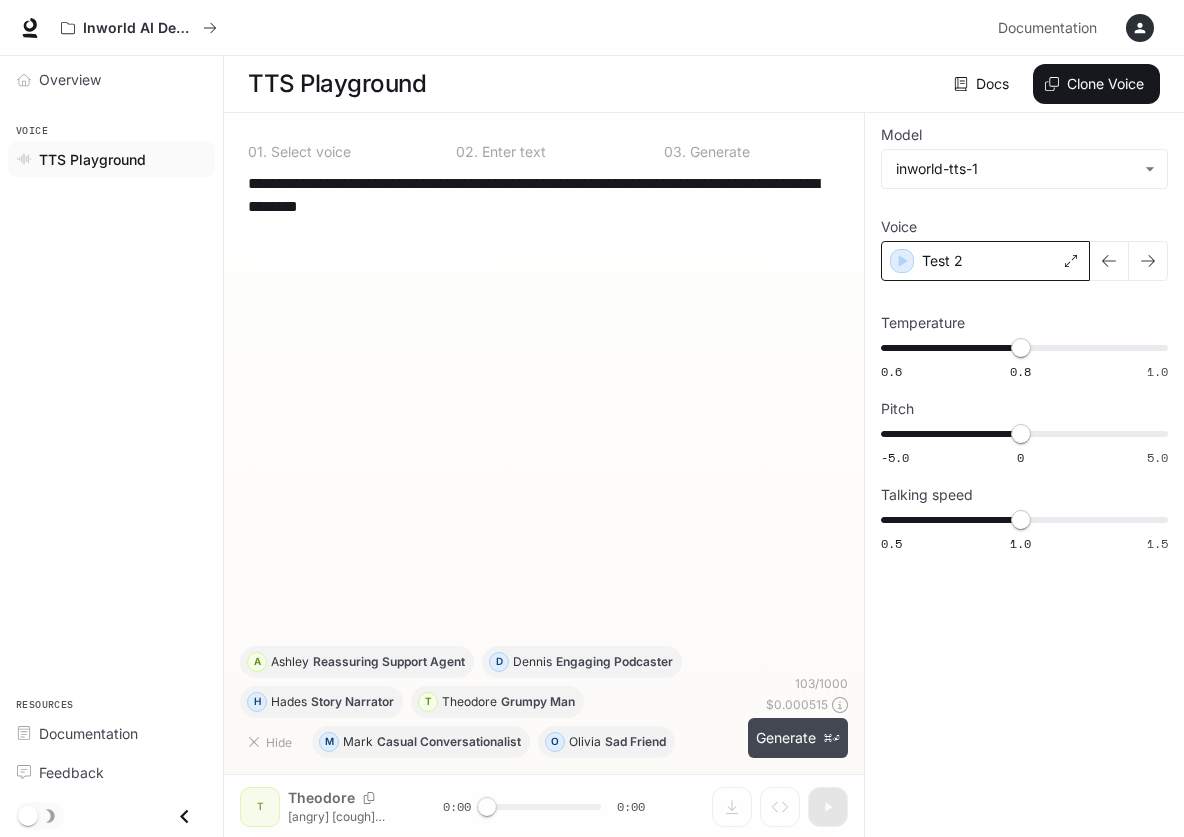click on "Generate ⌘⏎" at bounding box center (798, 738) 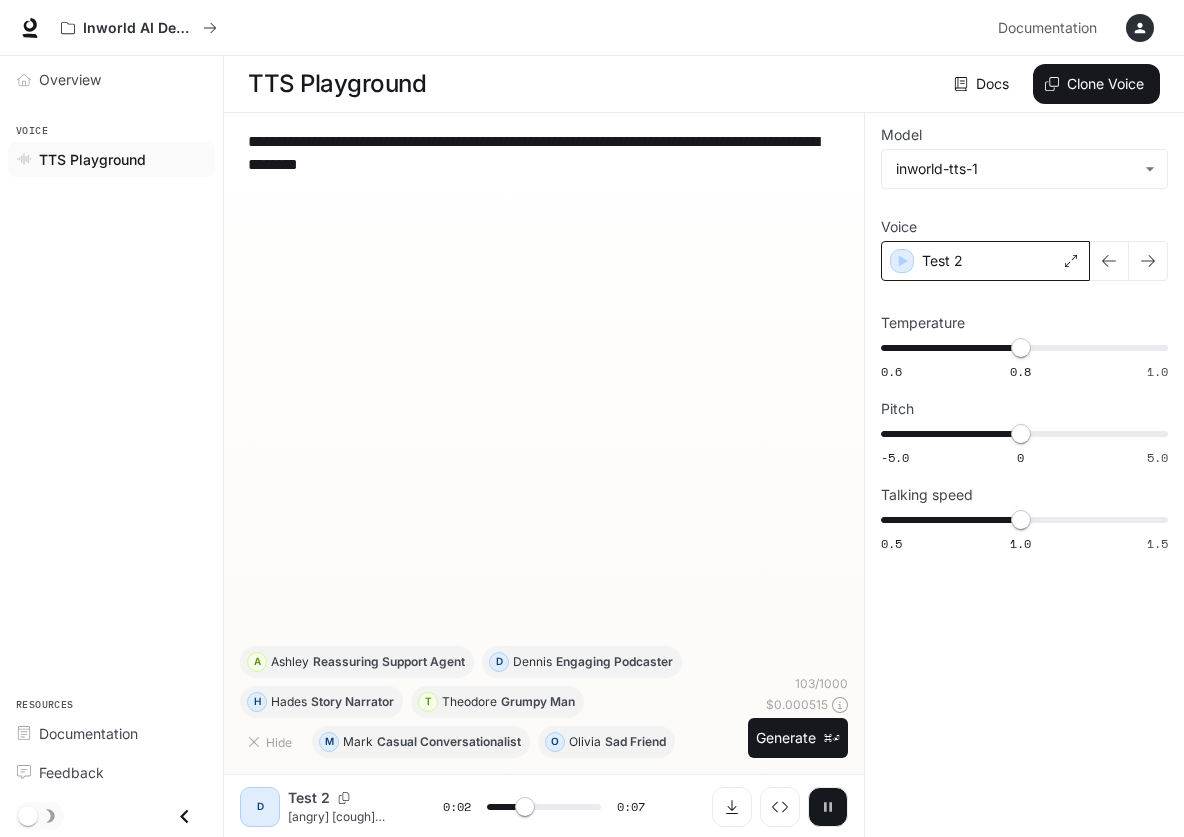 click at bounding box center (828, 807) 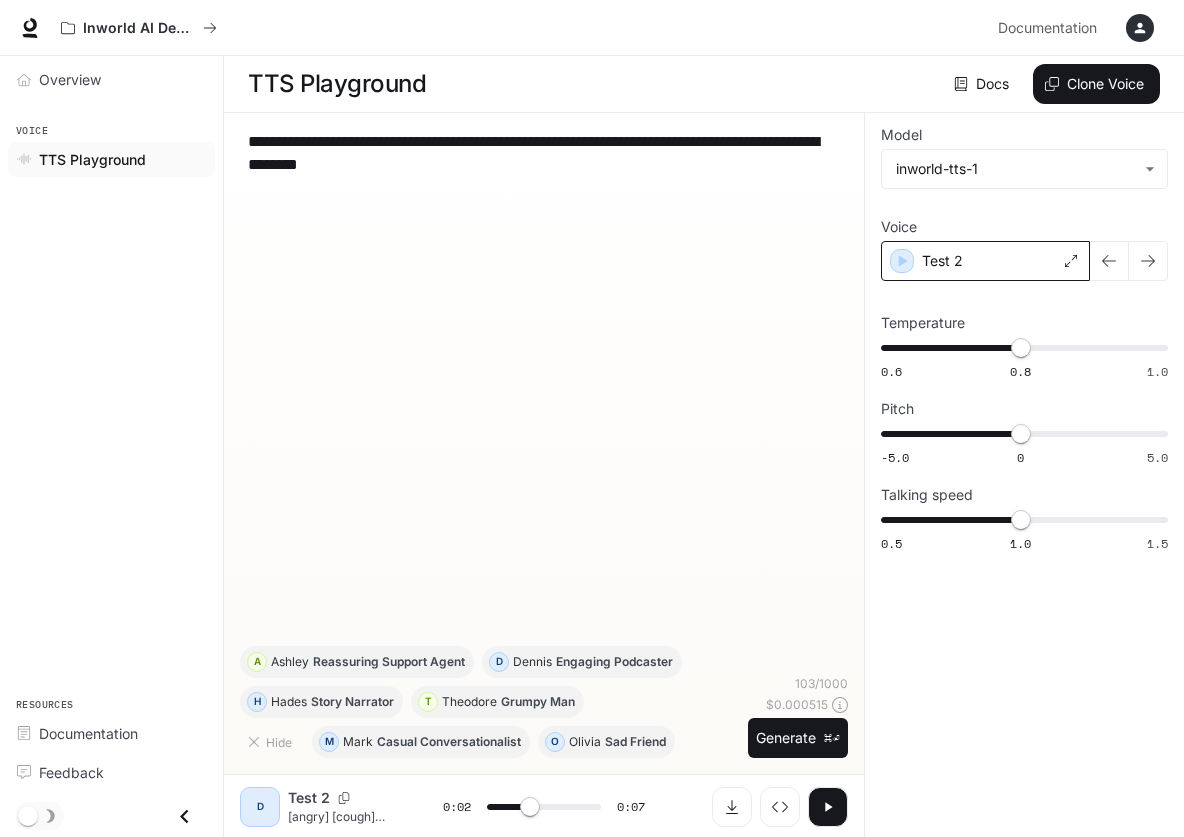 click at bounding box center [1140, 28] 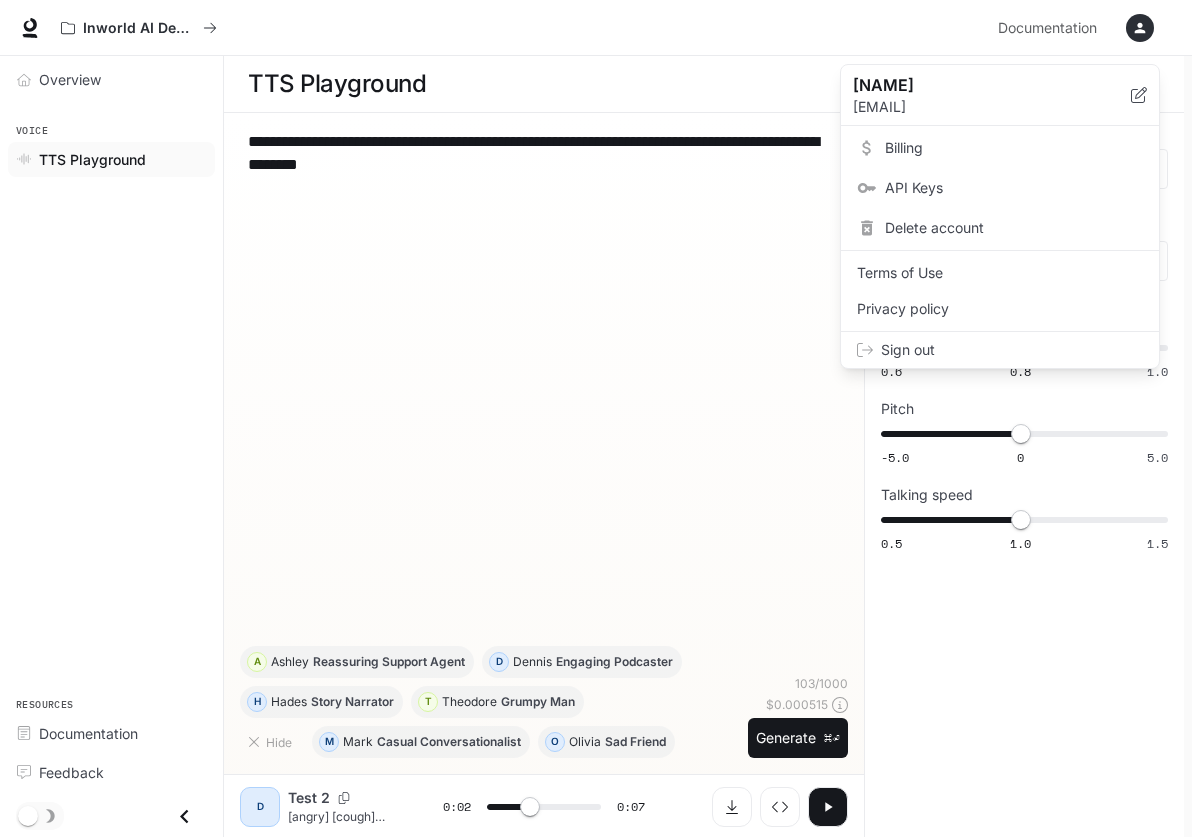 click on "Sign out" at bounding box center (1012, 350) 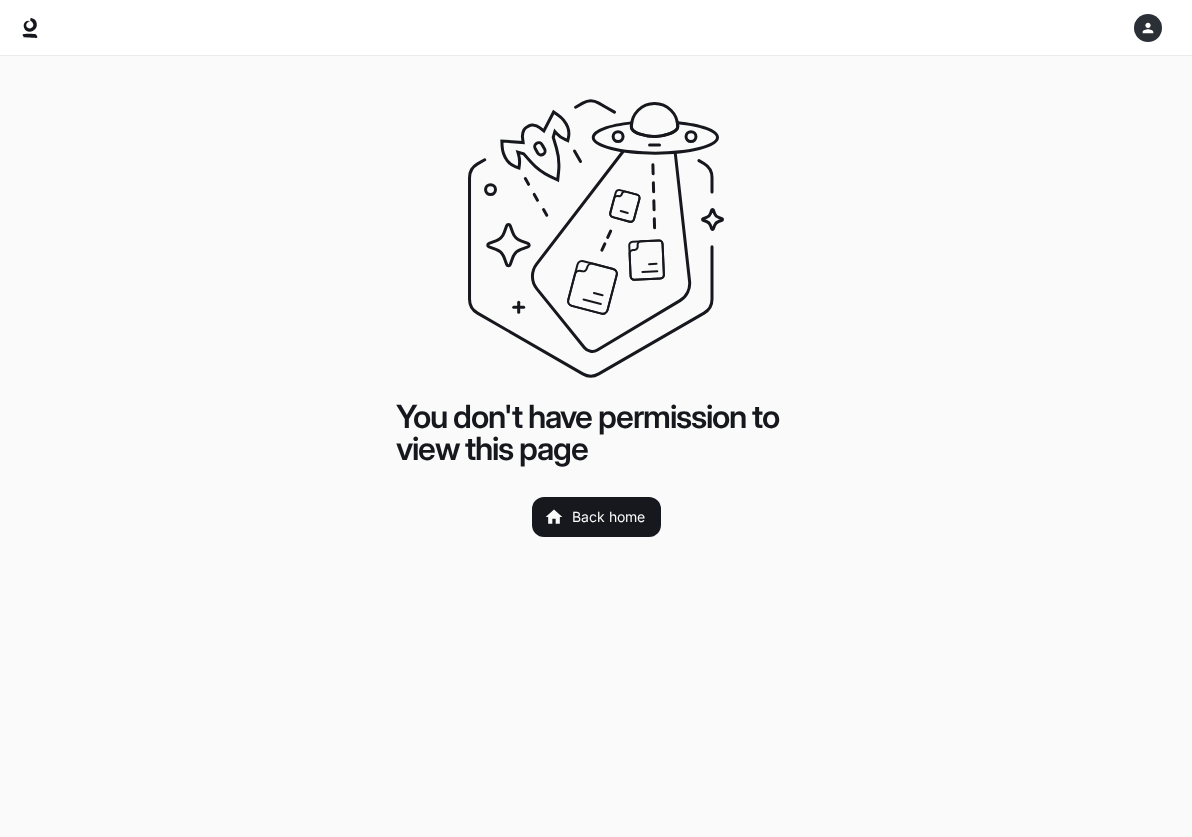 scroll, scrollTop: 0, scrollLeft: 0, axis: both 